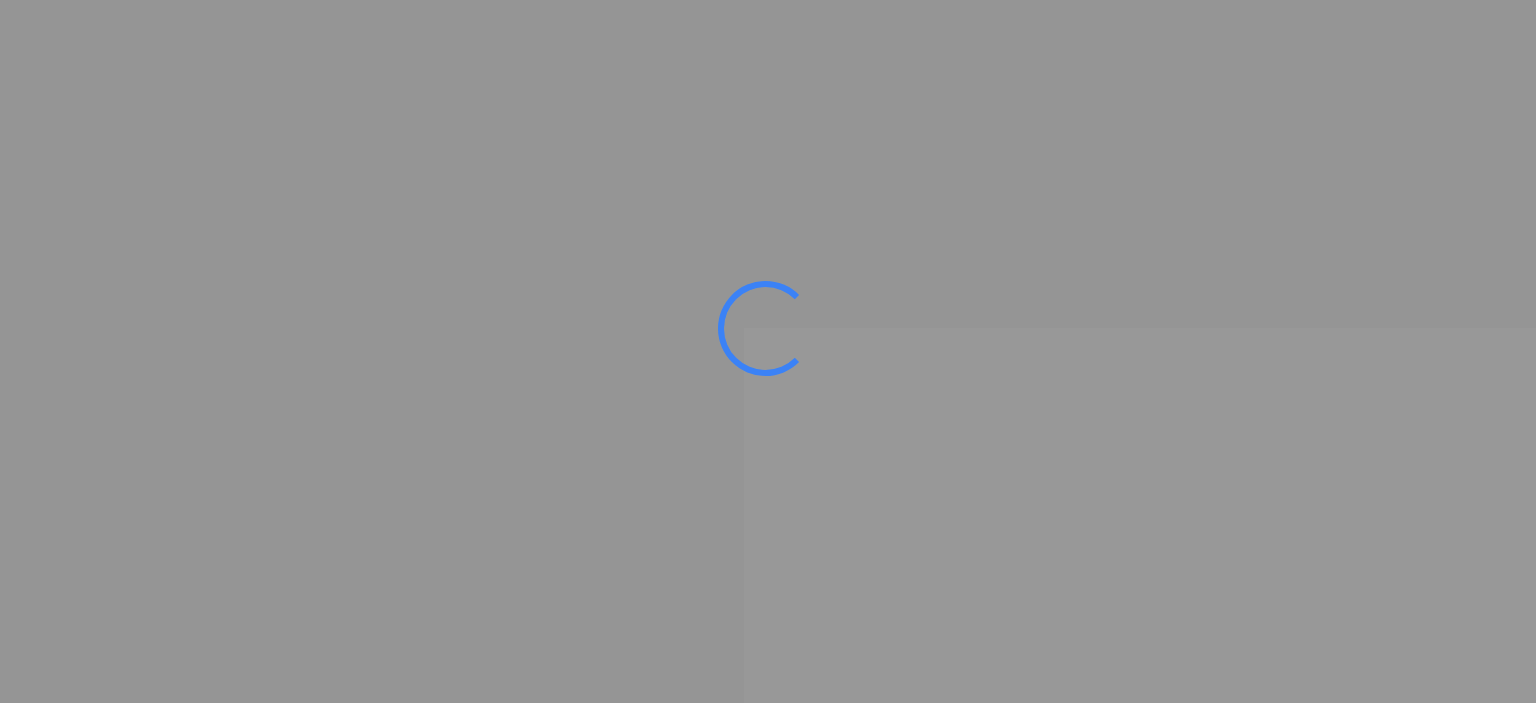 scroll, scrollTop: 0, scrollLeft: 0, axis: both 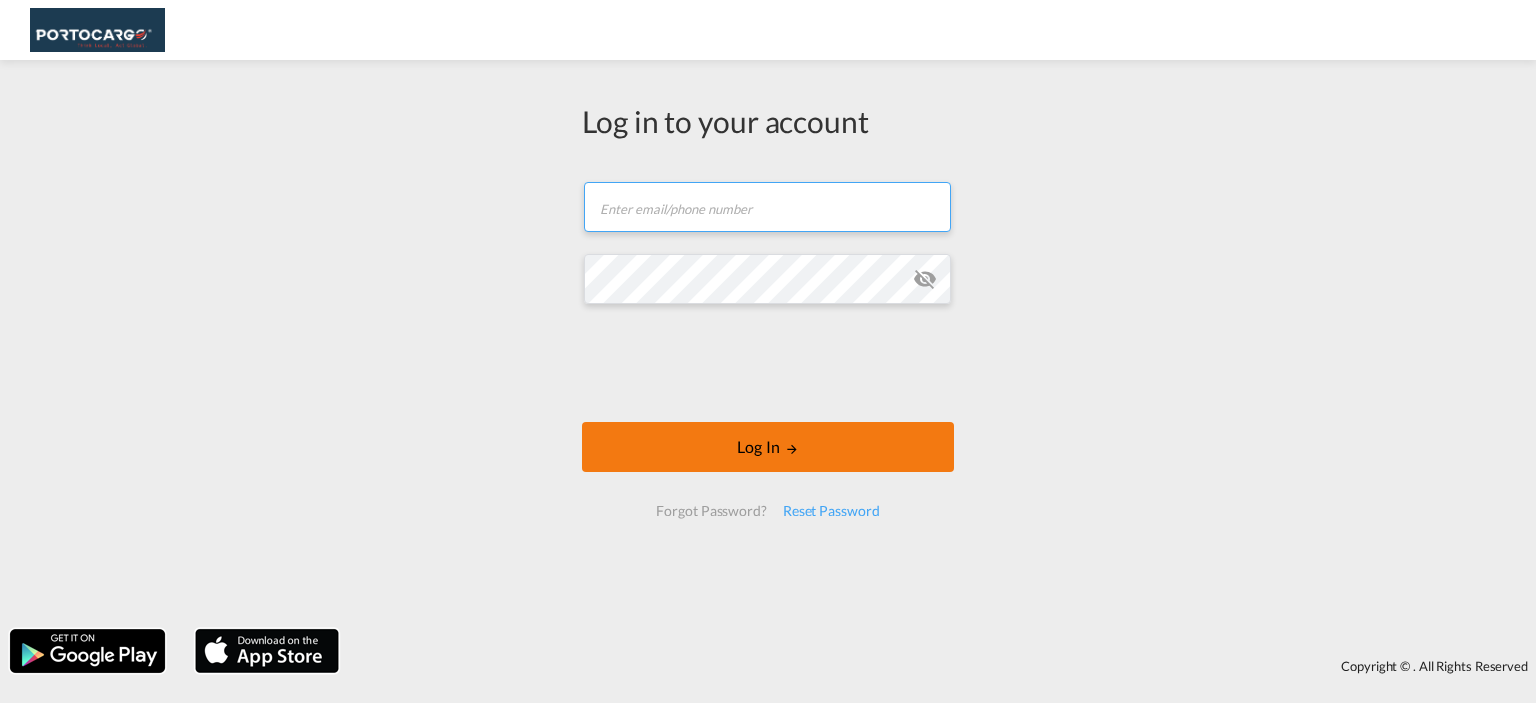 type on "[EMAIL]" 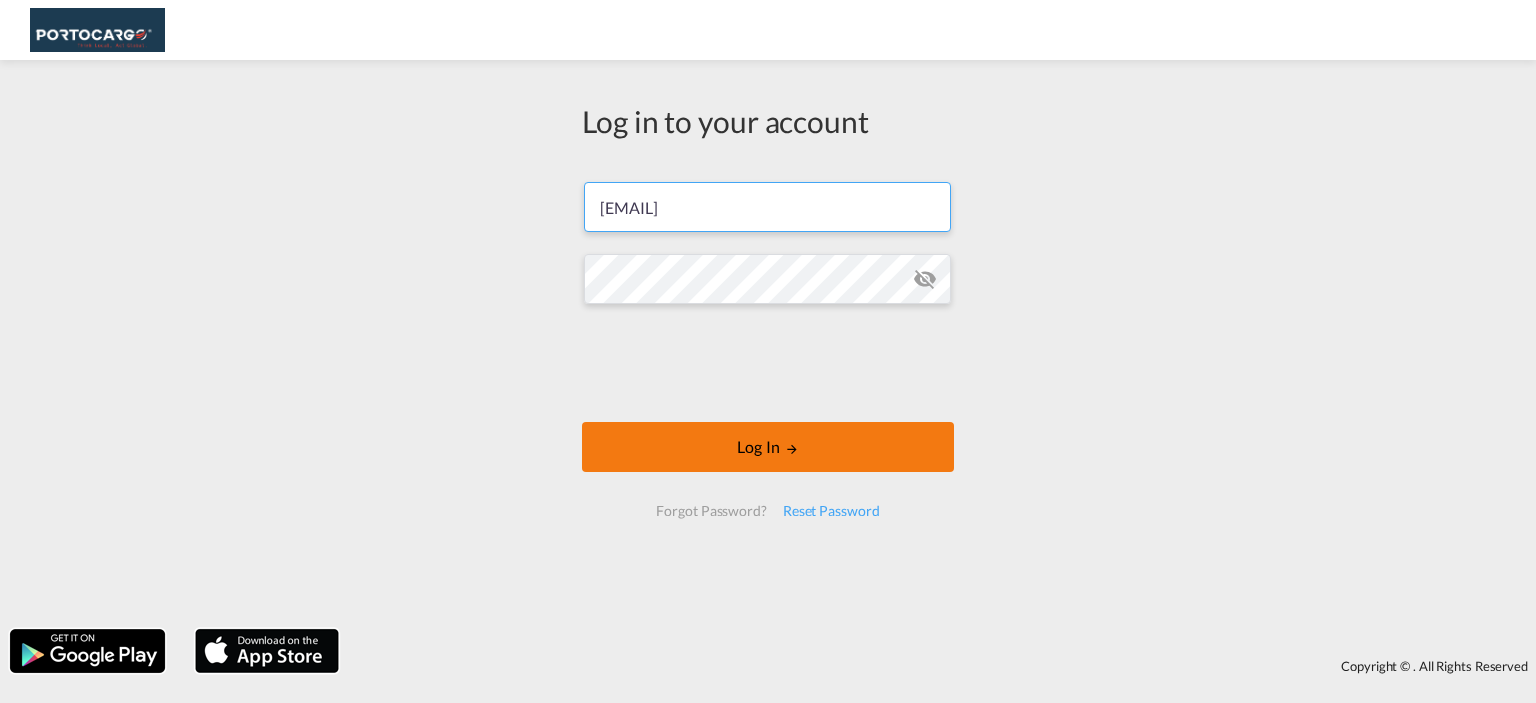 click on "Log In" at bounding box center [768, 447] 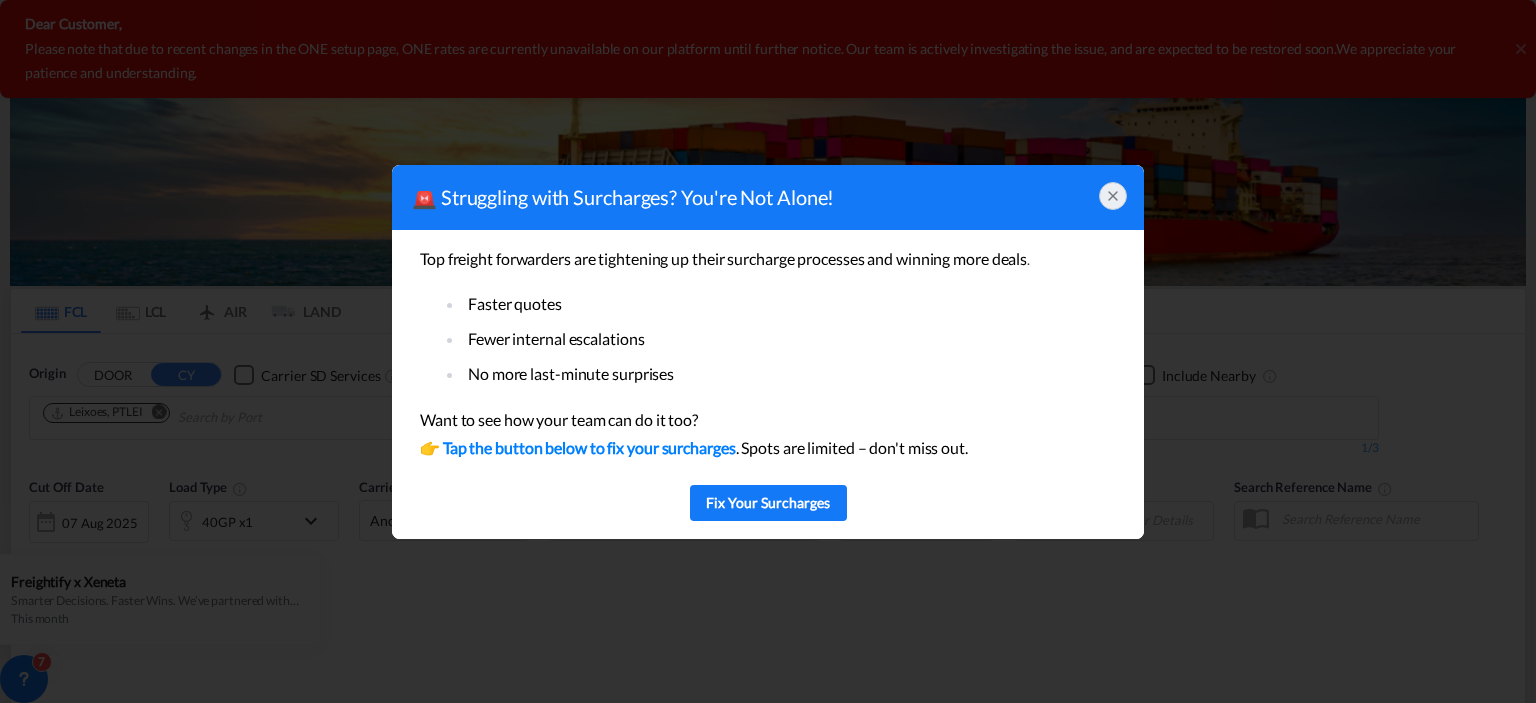 click 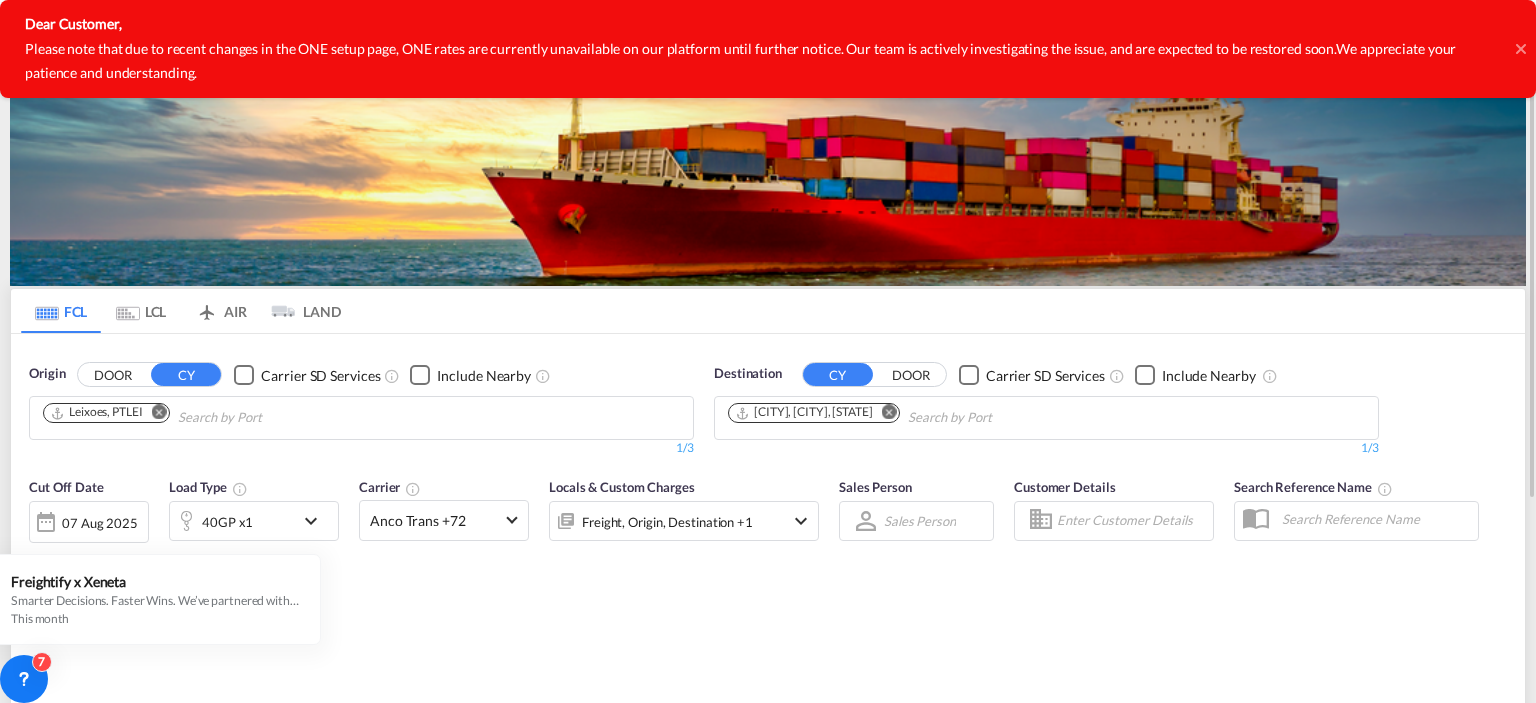 click at bounding box center [889, 412] 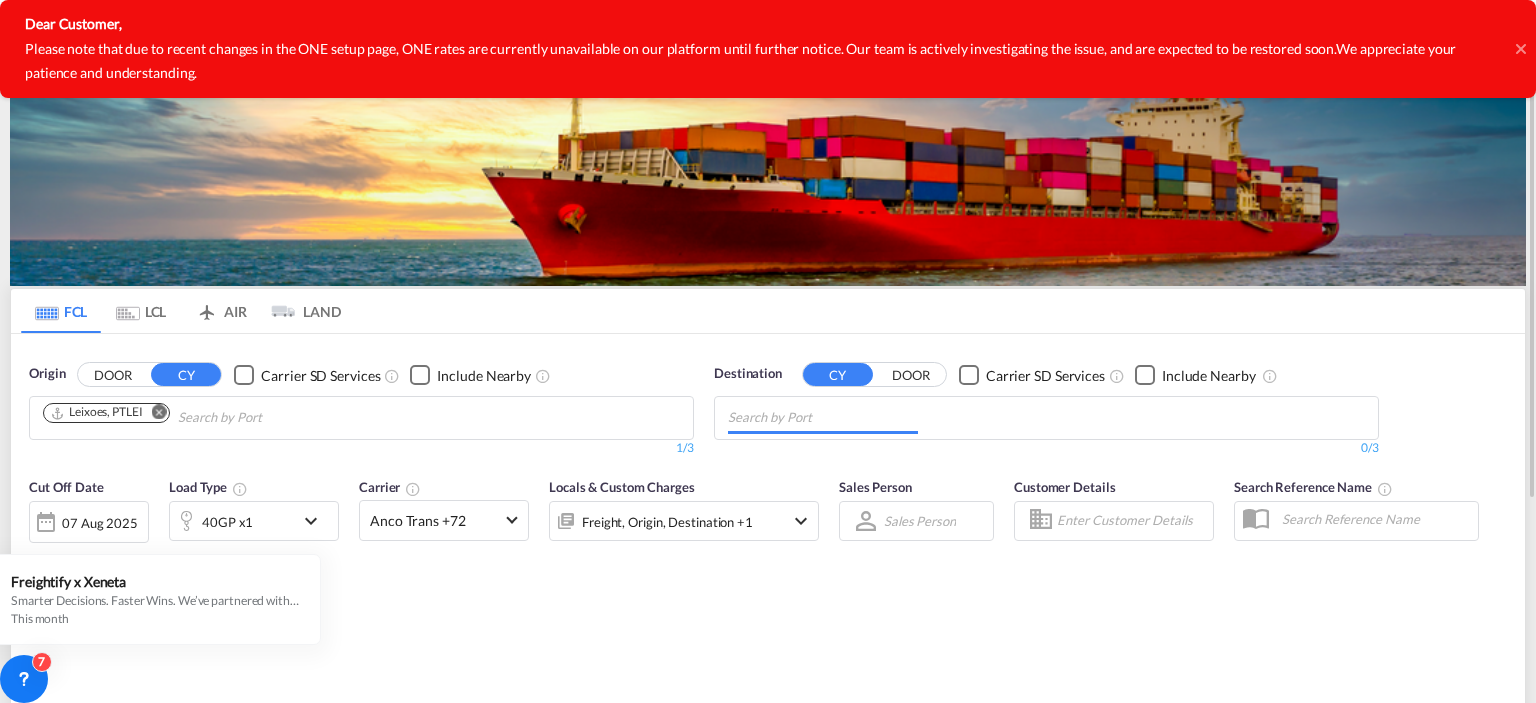 click at bounding box center (823, 418) 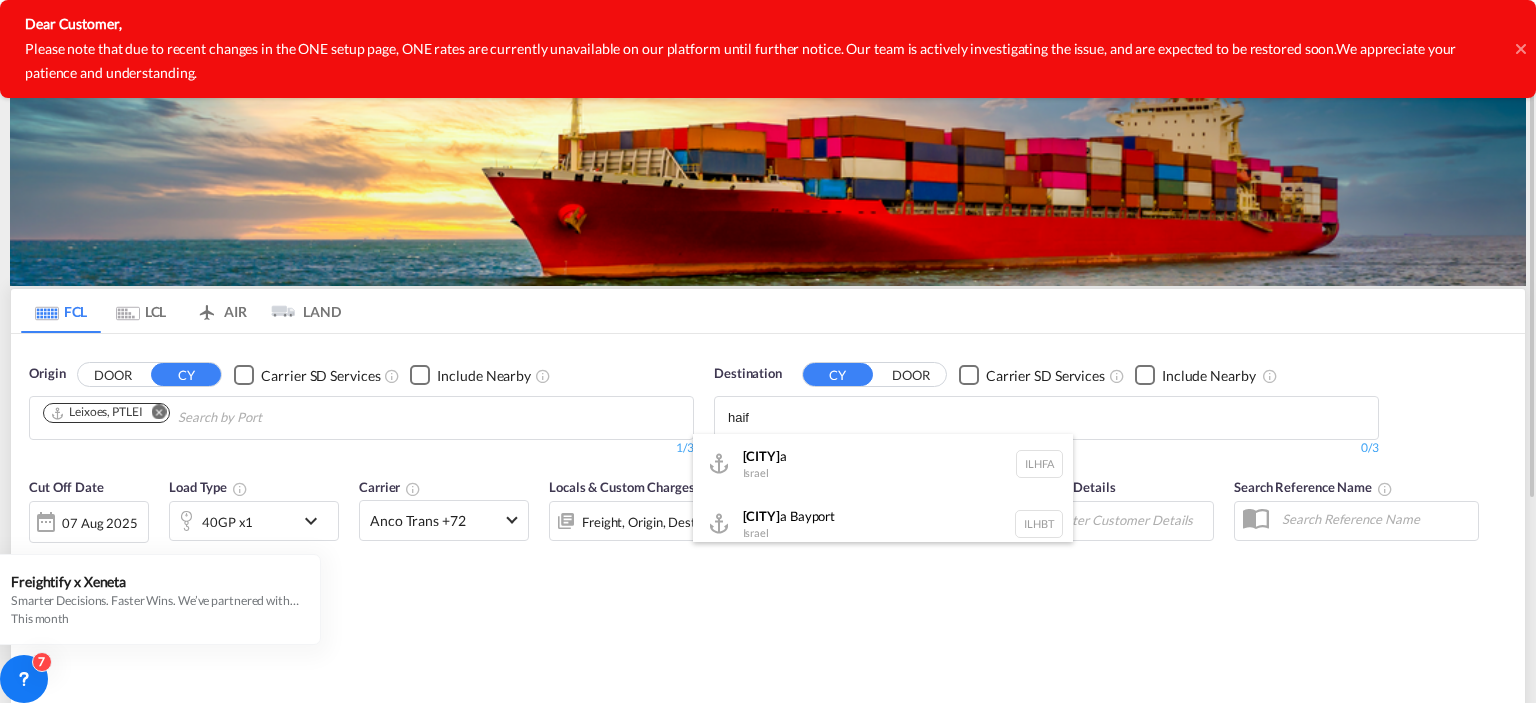type on "haif" 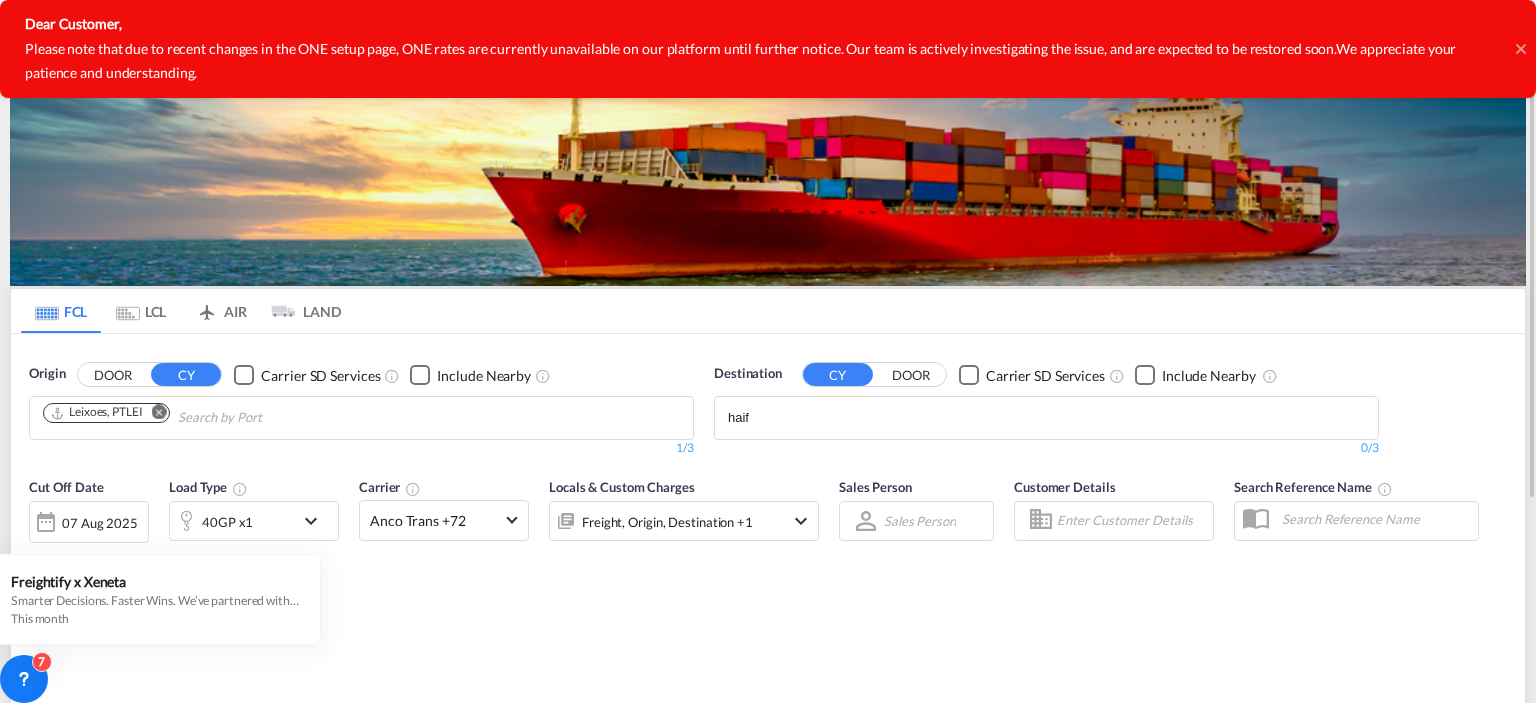 click at bounding box center (159, 412) 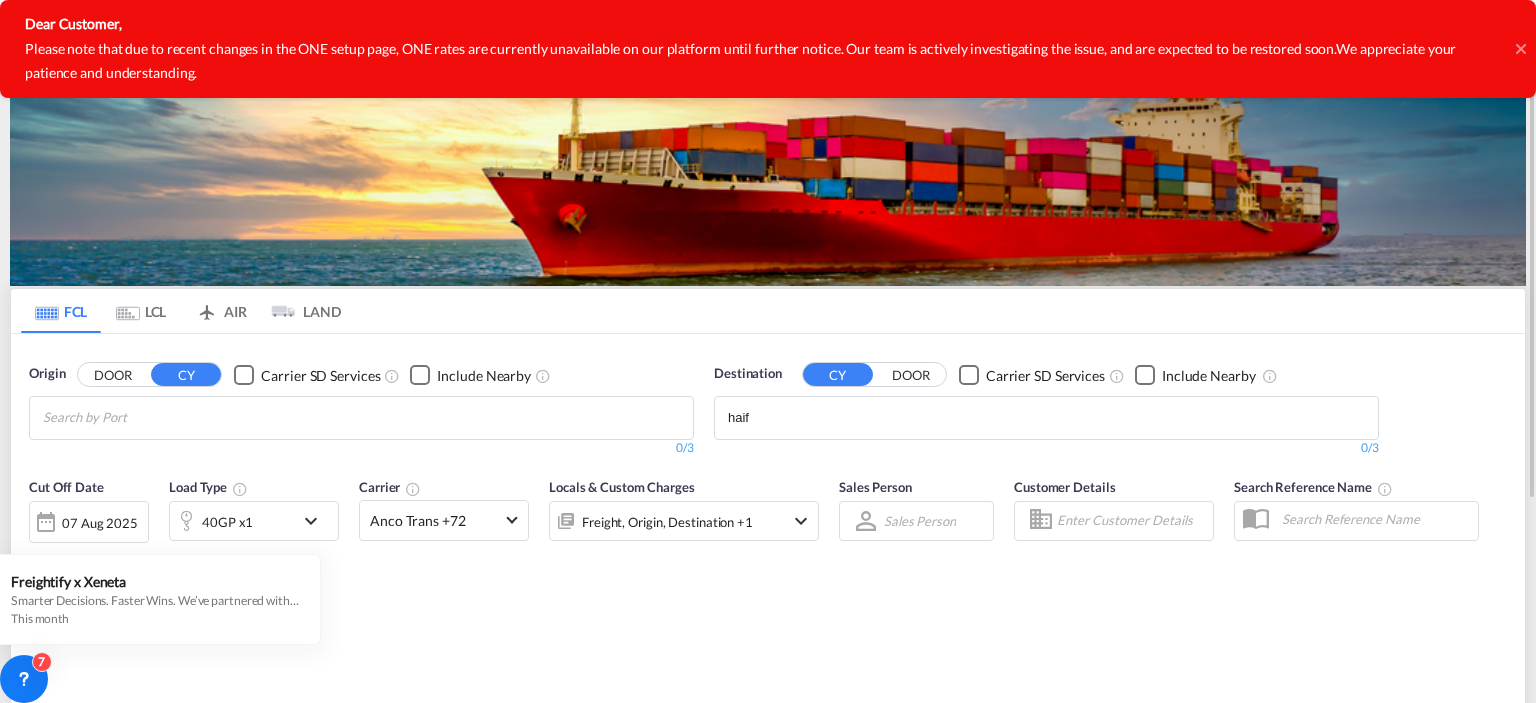 click on "Analytics
Reports
Dashboard
Rate Search
Enquiries
Quotes
Bookings" at bounding box center (768, 351) 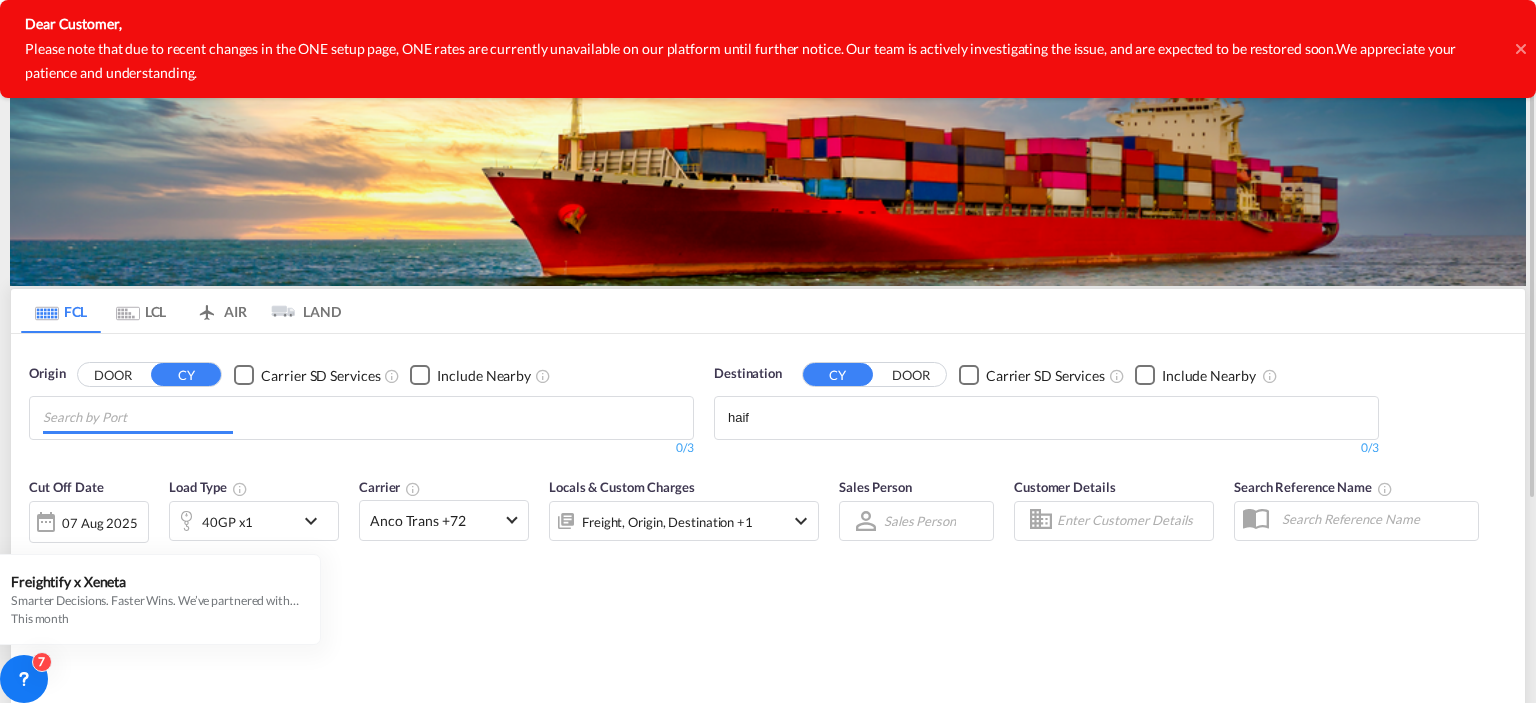 click on "Analytics
Reports
Dashboard
Rate Search
Enquiries
Quotes
Bookings" at bounding box center [768, 351] 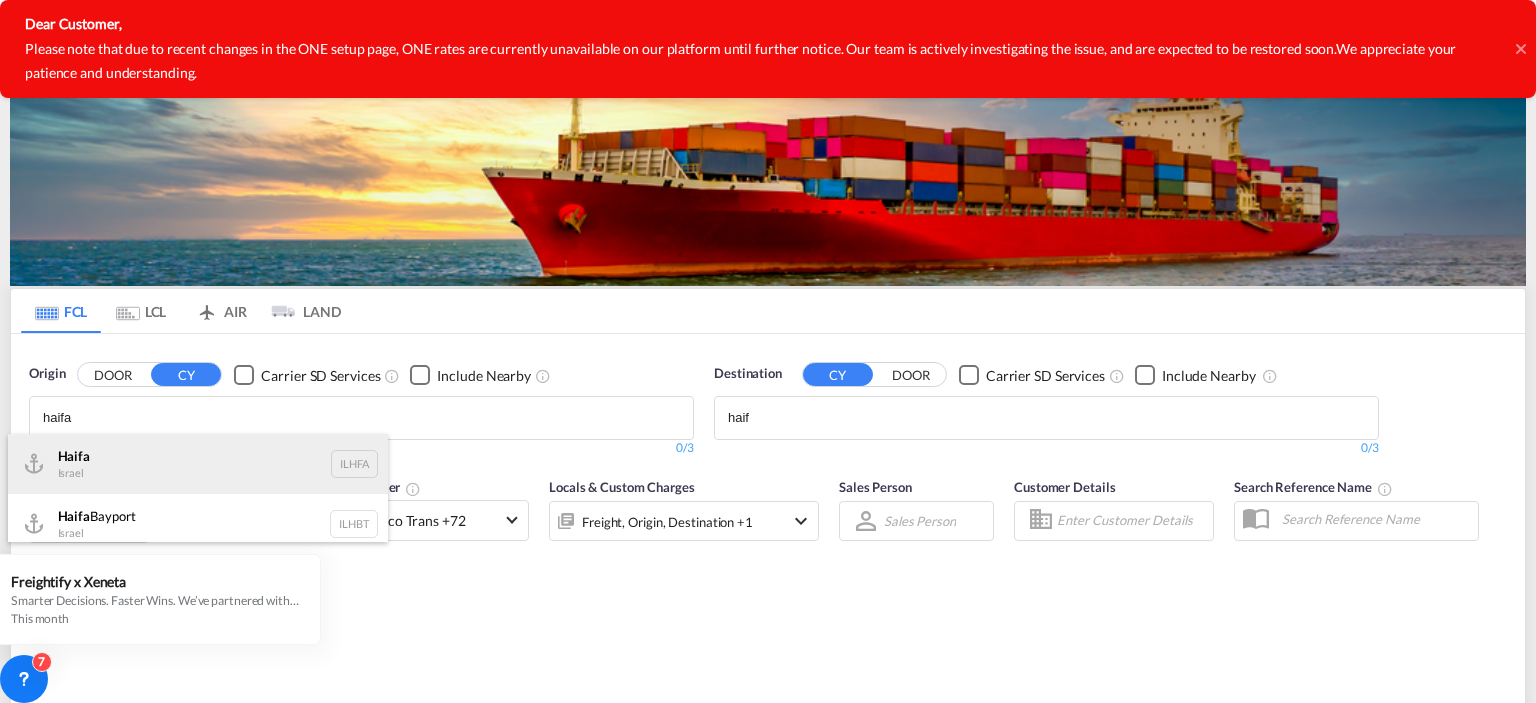type on "haifa" 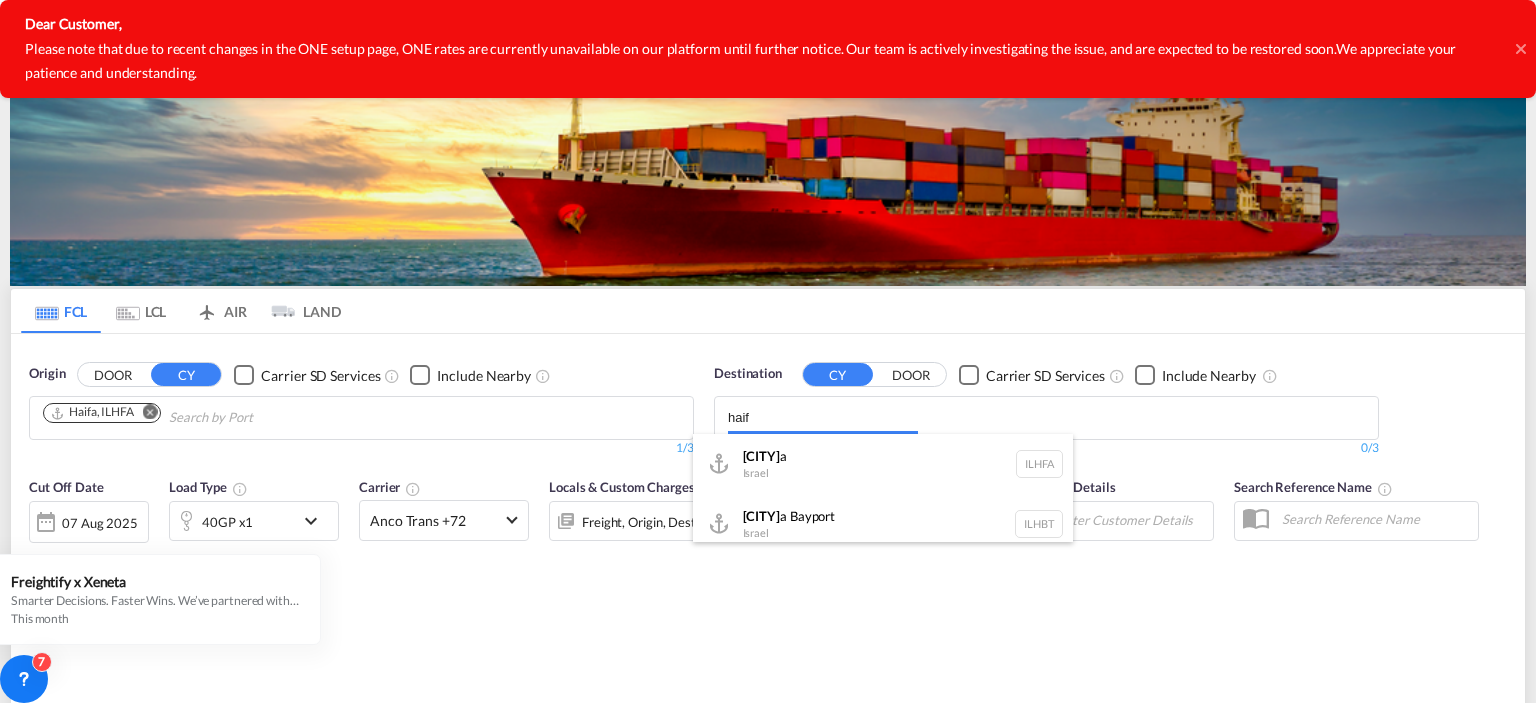 drag, startPoint x: 760, startPoint y: 431, endPoint x: 704, endPoint y: 414, distance: 58.5235 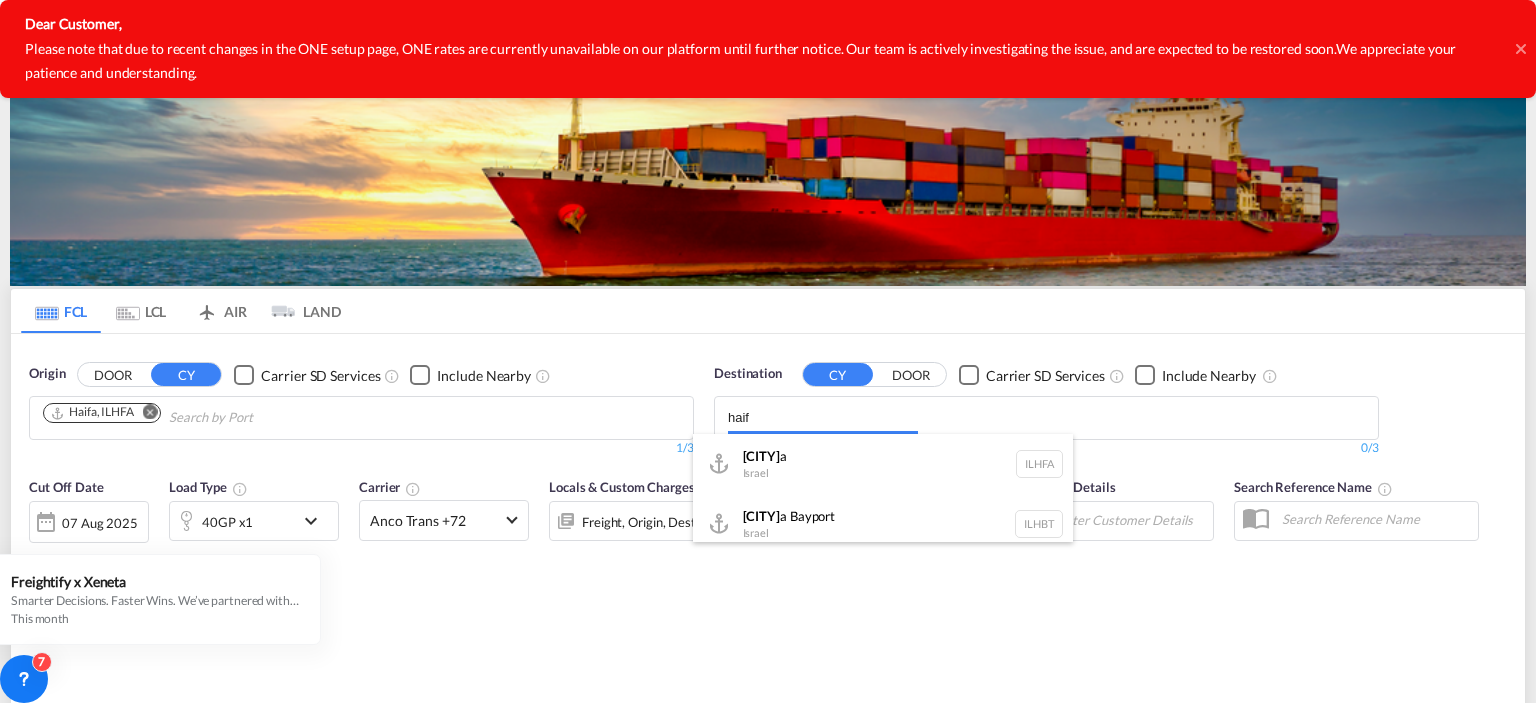 click on "Analytics
Reports
Dashboard
Rate Search
Enquiries
Quotes
Bookings" at bounding box center [768, 351] 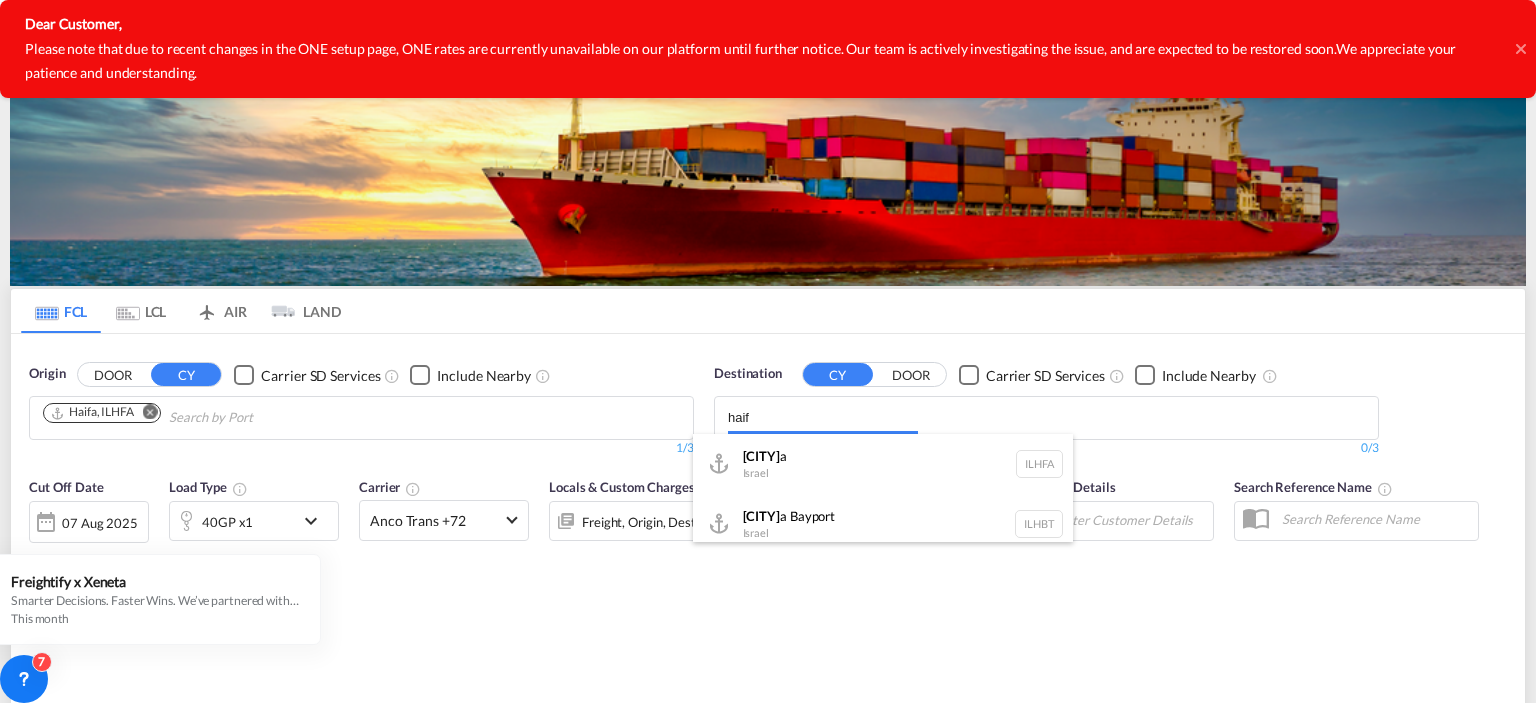 drag, startPoint x: 760, startPoint y: 427, endPoint x: 724, endPoint y: 414, distance: 38.27532 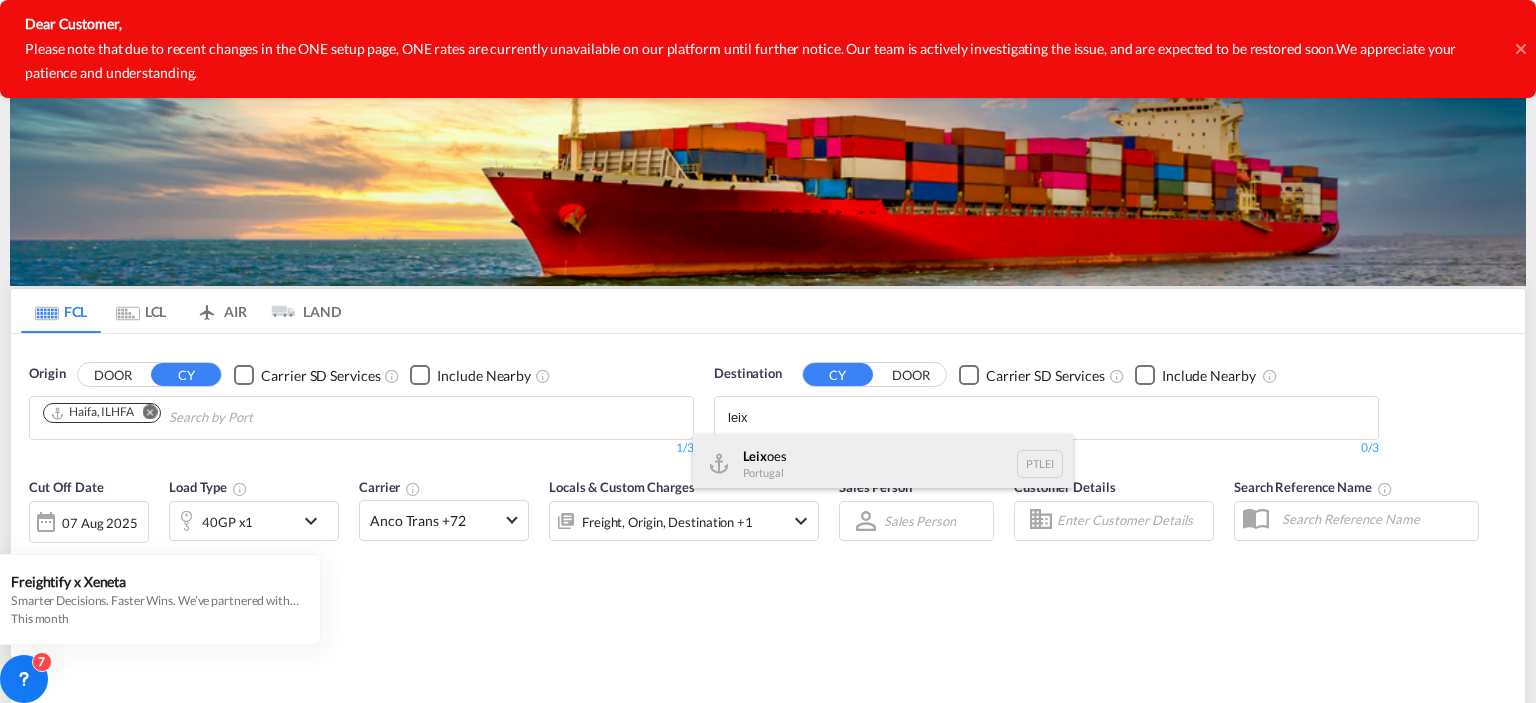 type on "leix" 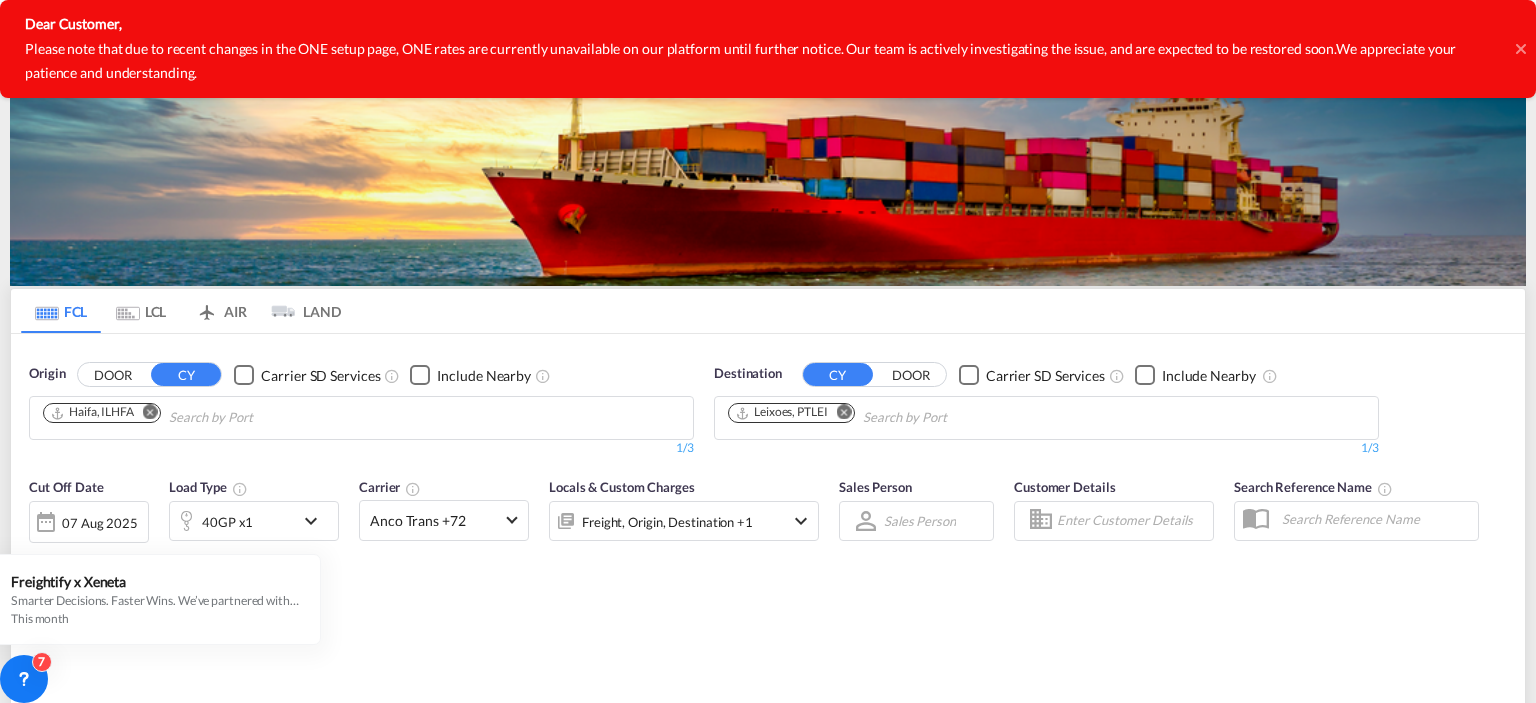 click on "Anco Trans +72" at bounding box center [435, 521] 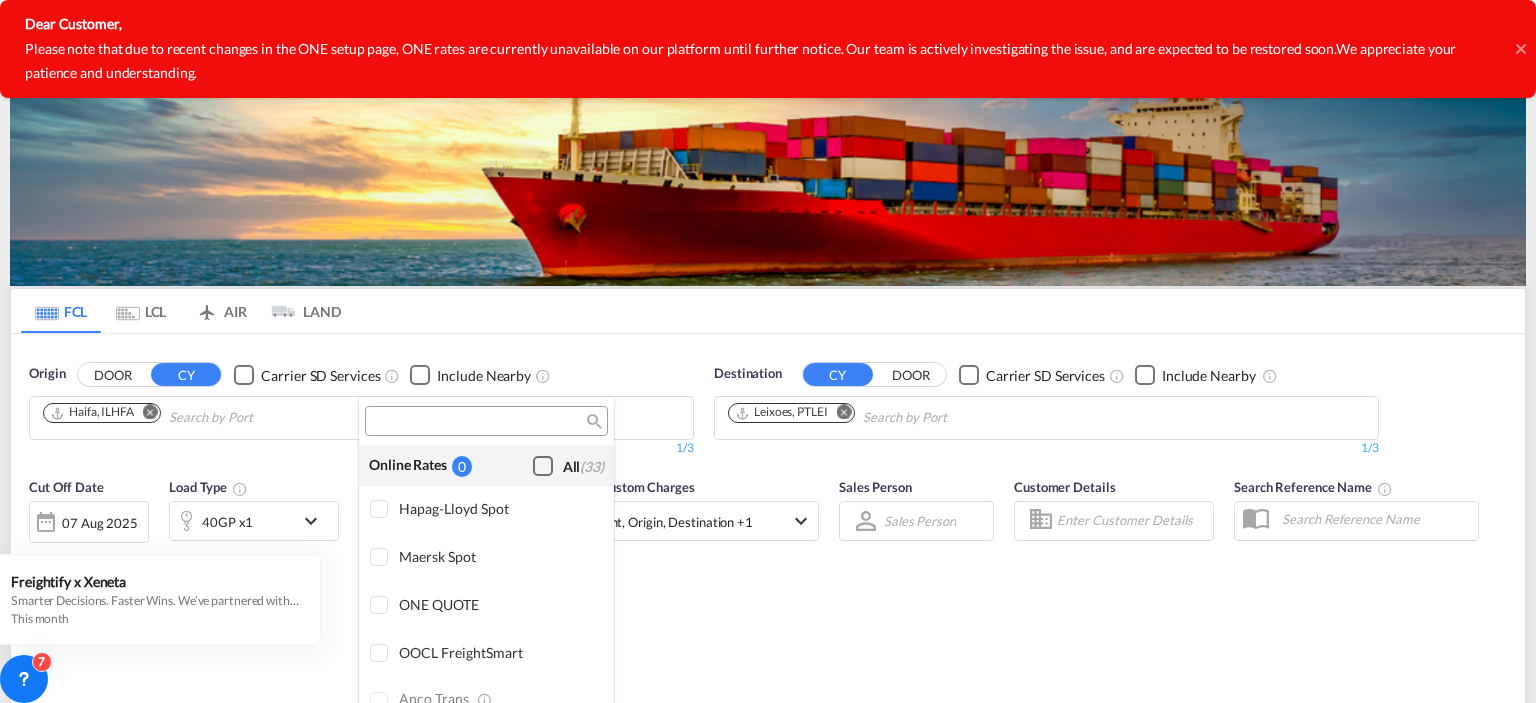 scroll, scrollTop: 1713, scrollLeft: 0, axis: vertical 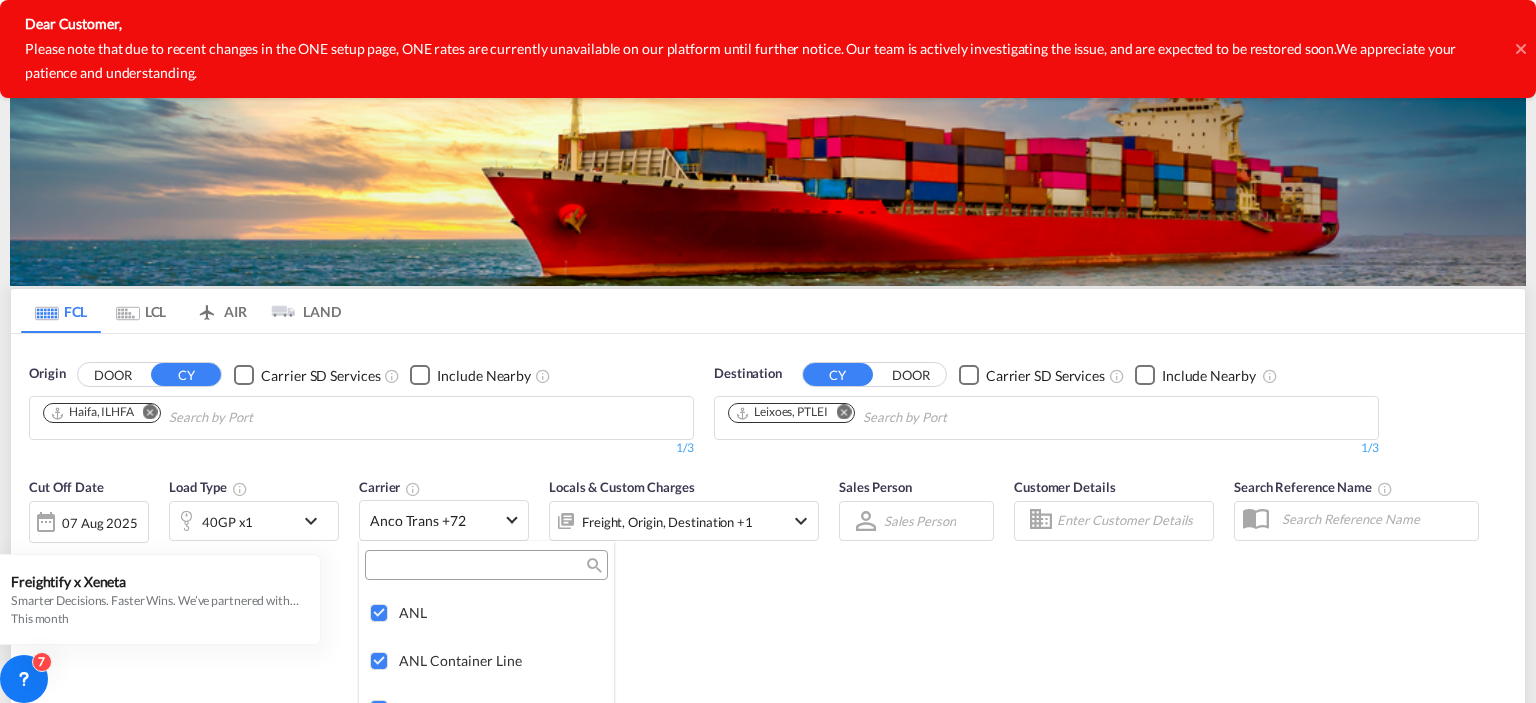 click at bounding box center [768, 351] 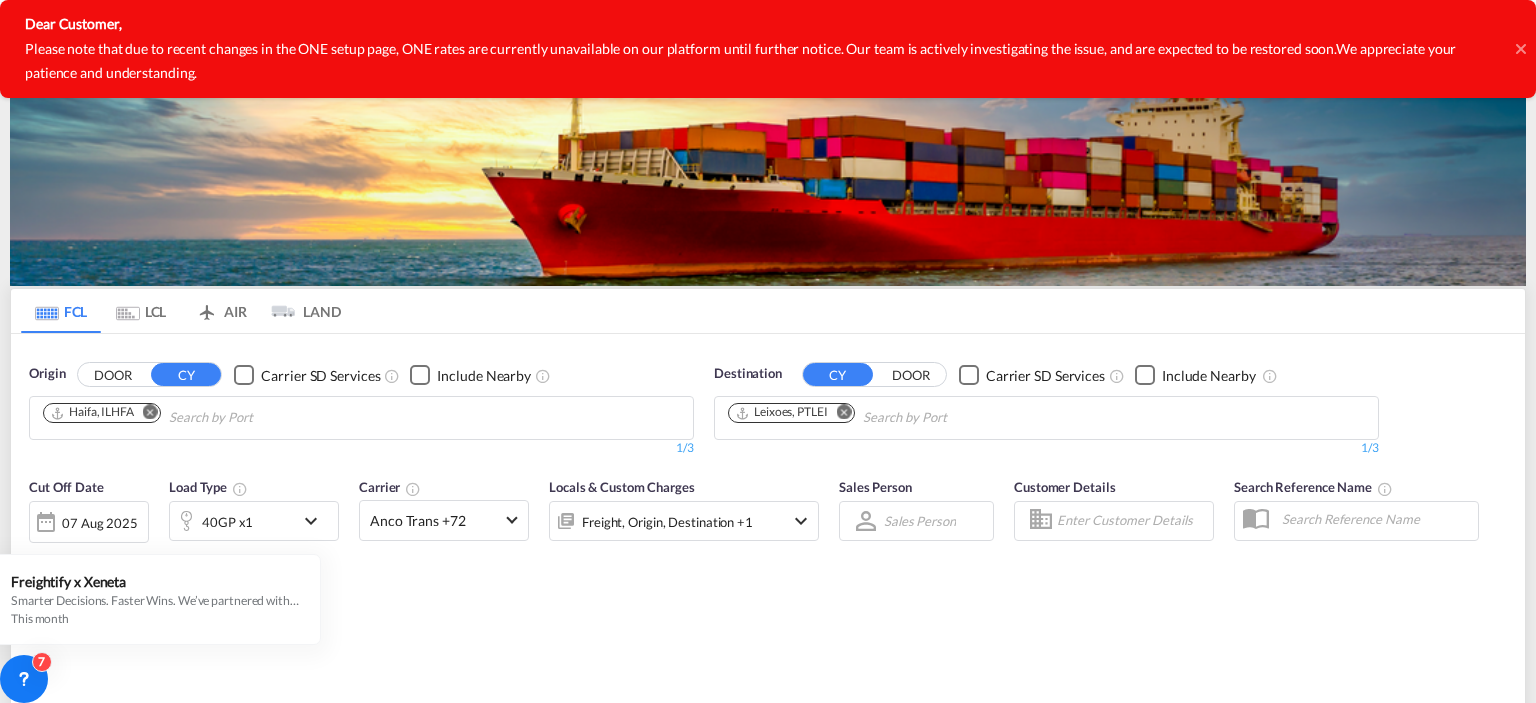 click at bounding box center (511, 518) 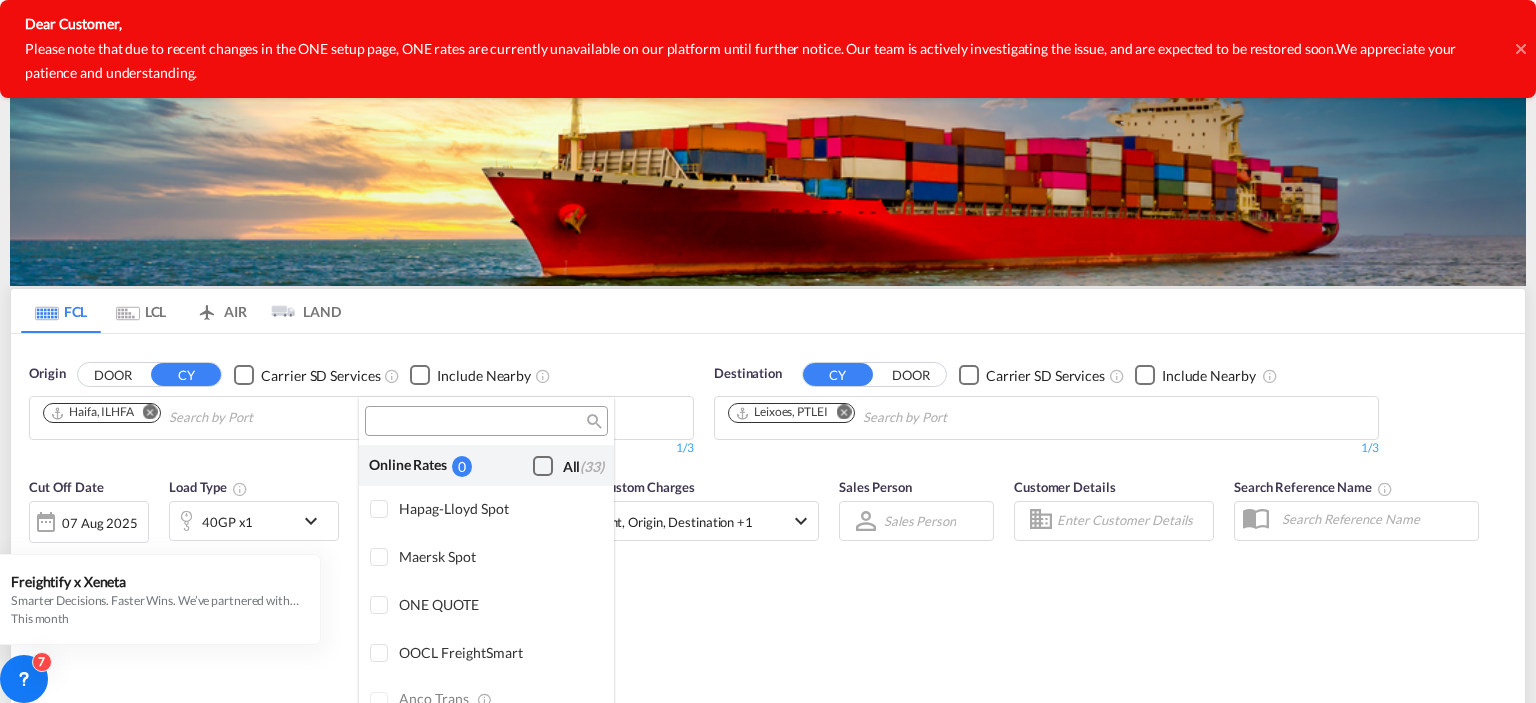 scroll, scrollTop: 1713, scrollLeft: 0, axis: vertical 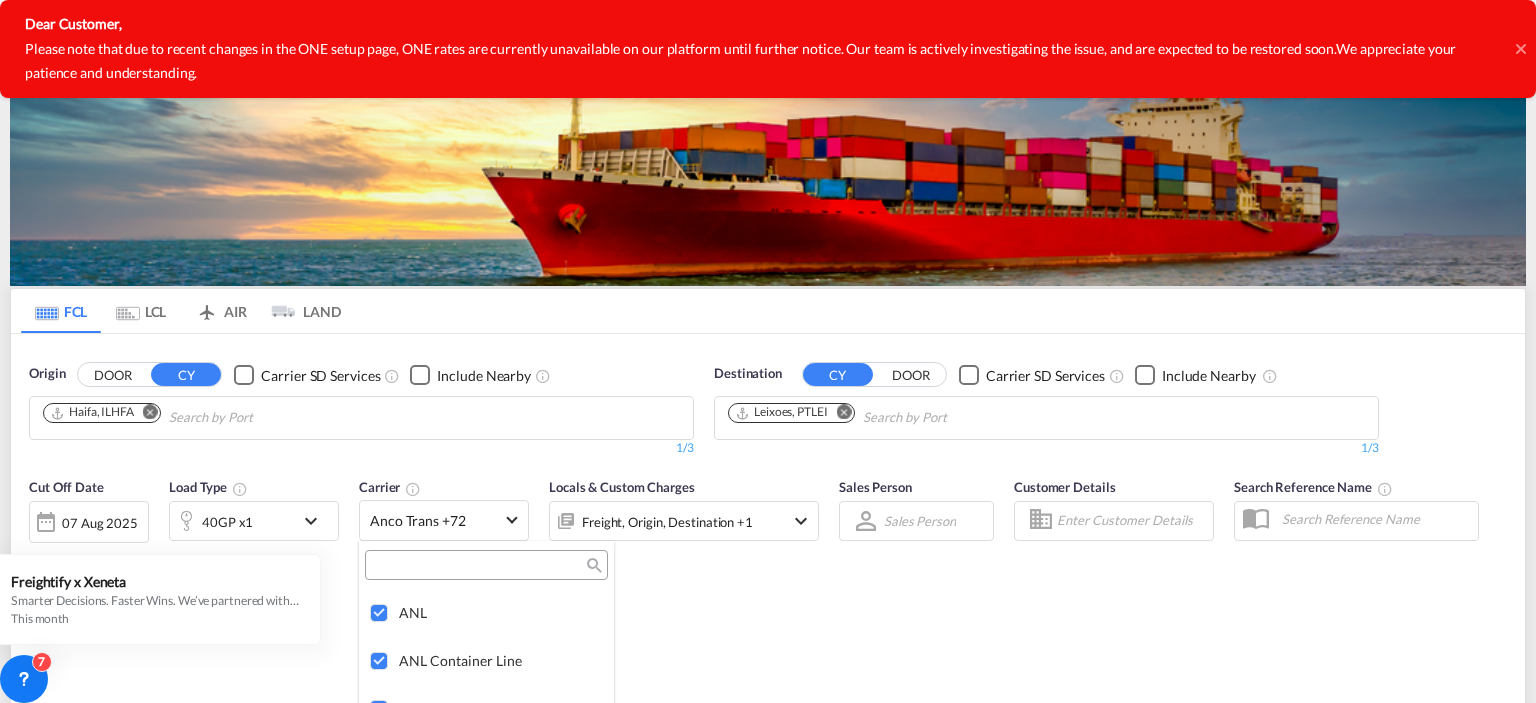 click at bounding box center (478, 566) 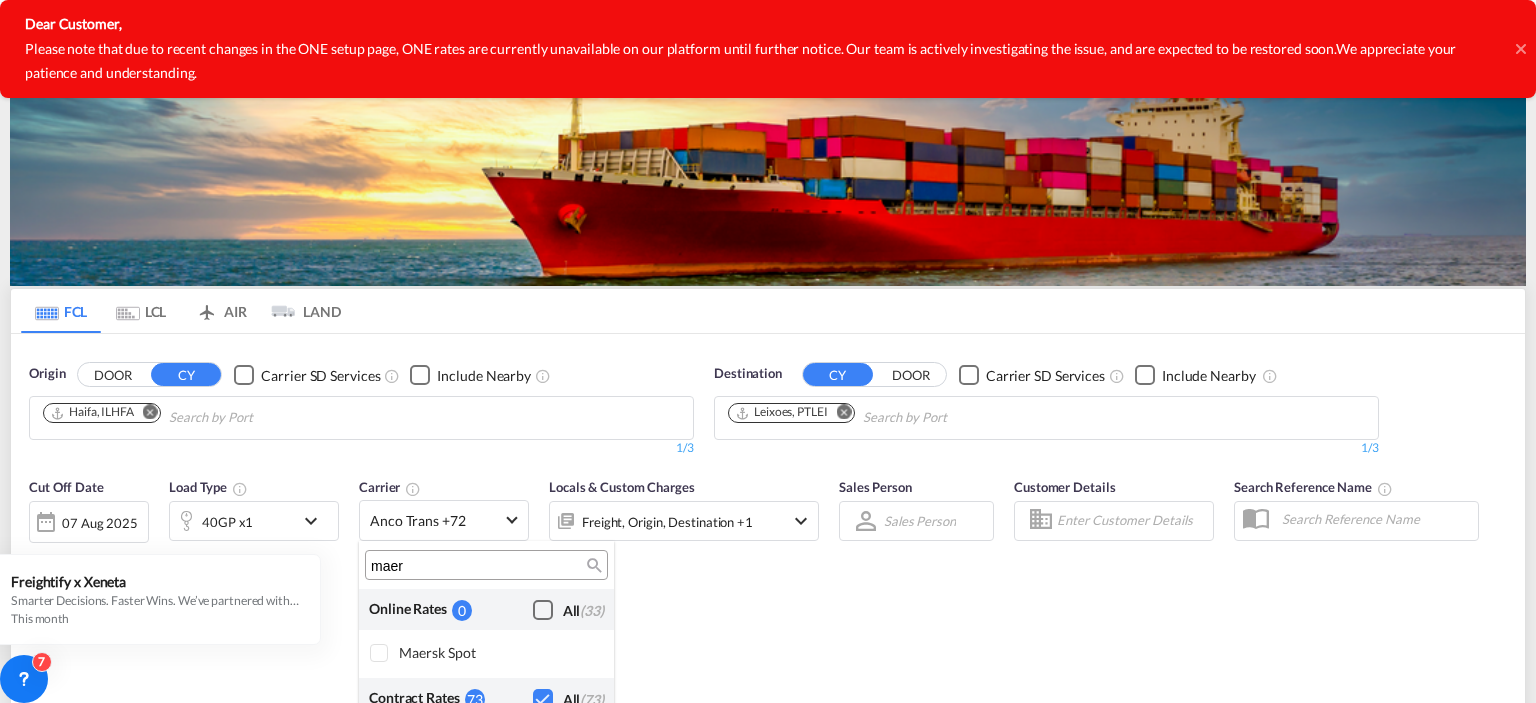 scroll, scrollTop: 0, scrollLeft: 0, axis: both 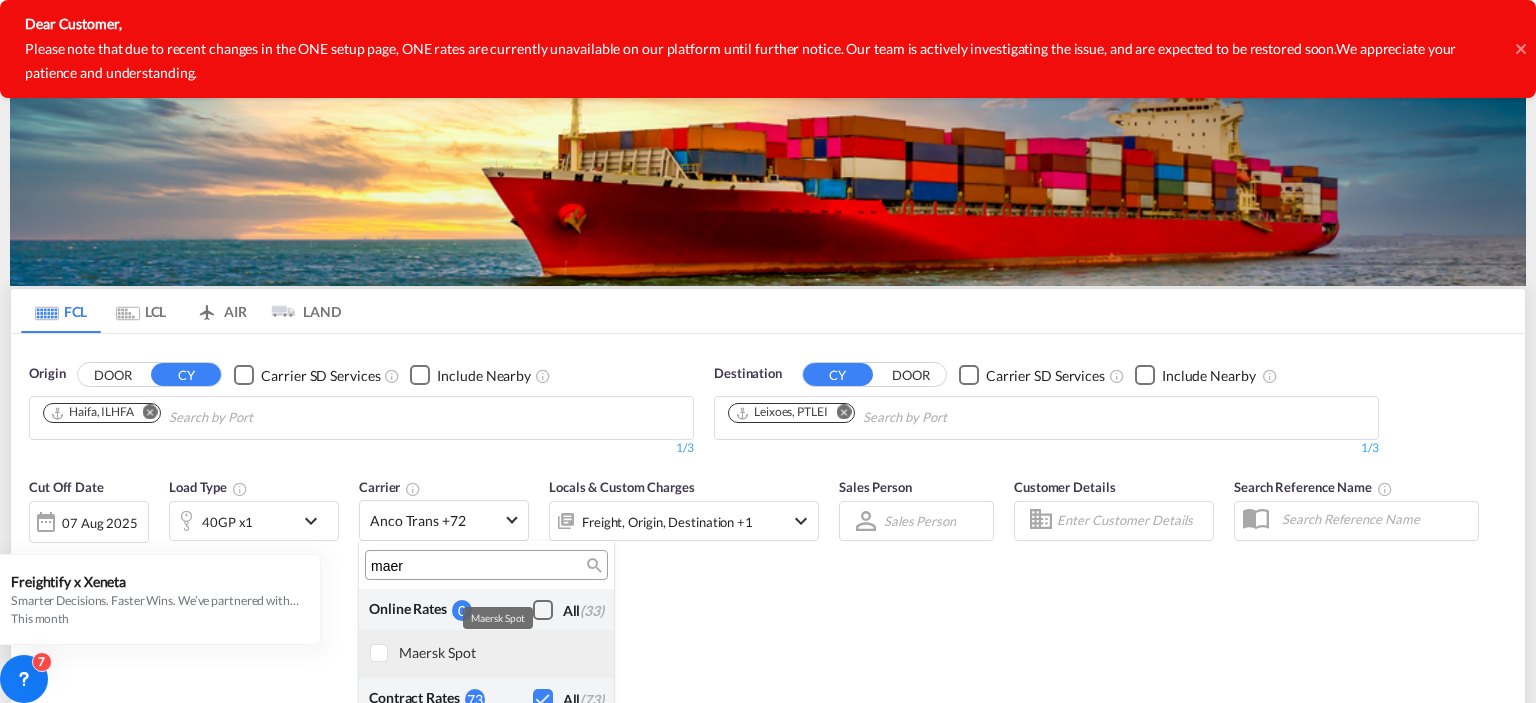 type on "maer" 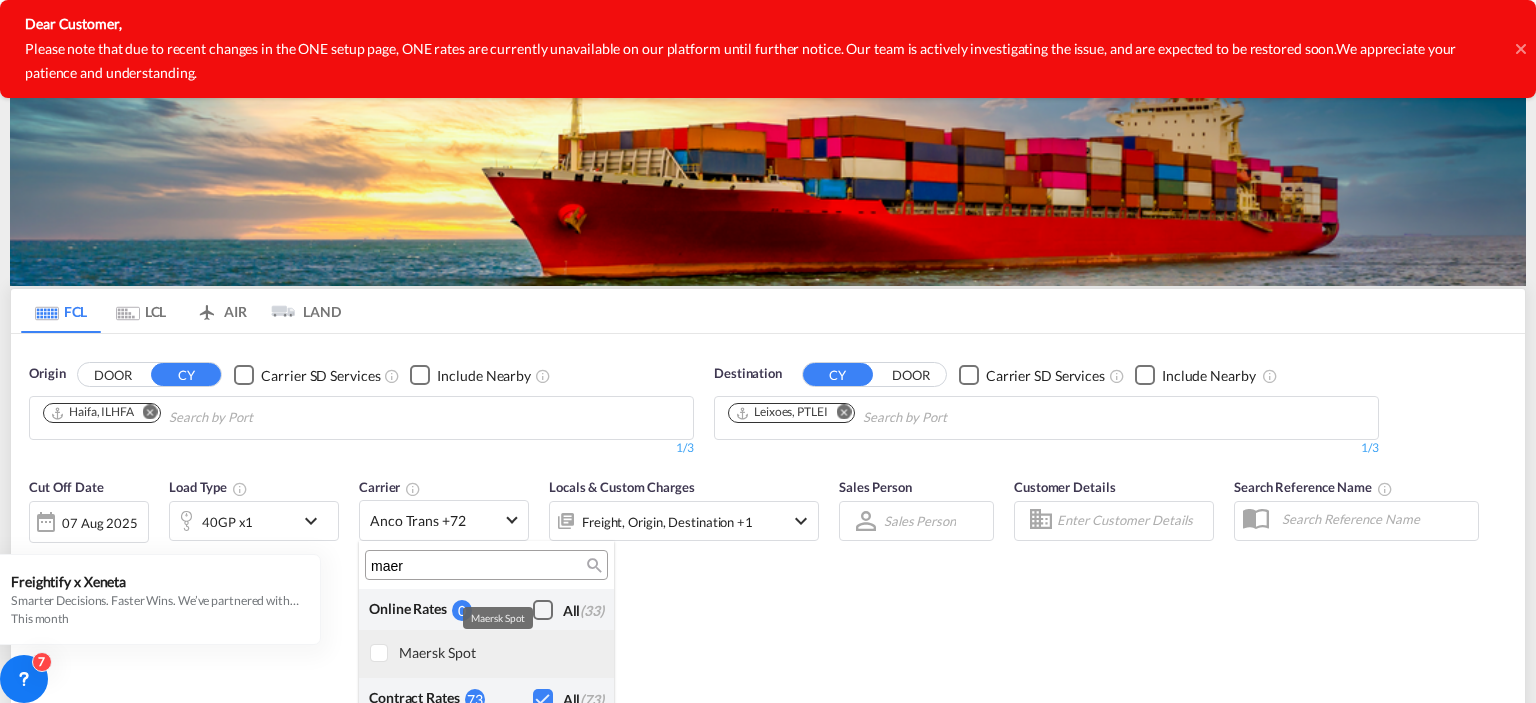 click on "Maersk Spot" at bounding box center [486, 654] 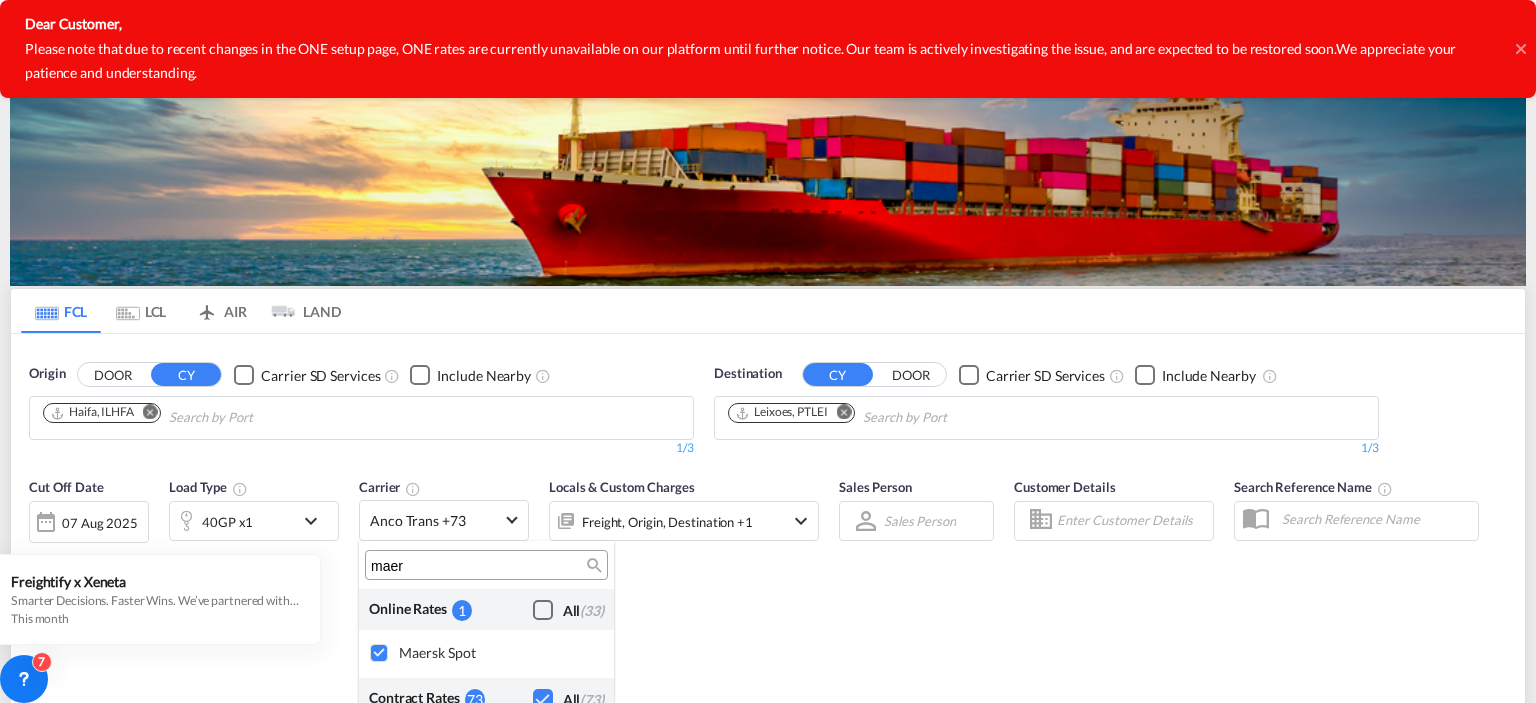 click at bounding box center [768, 351] 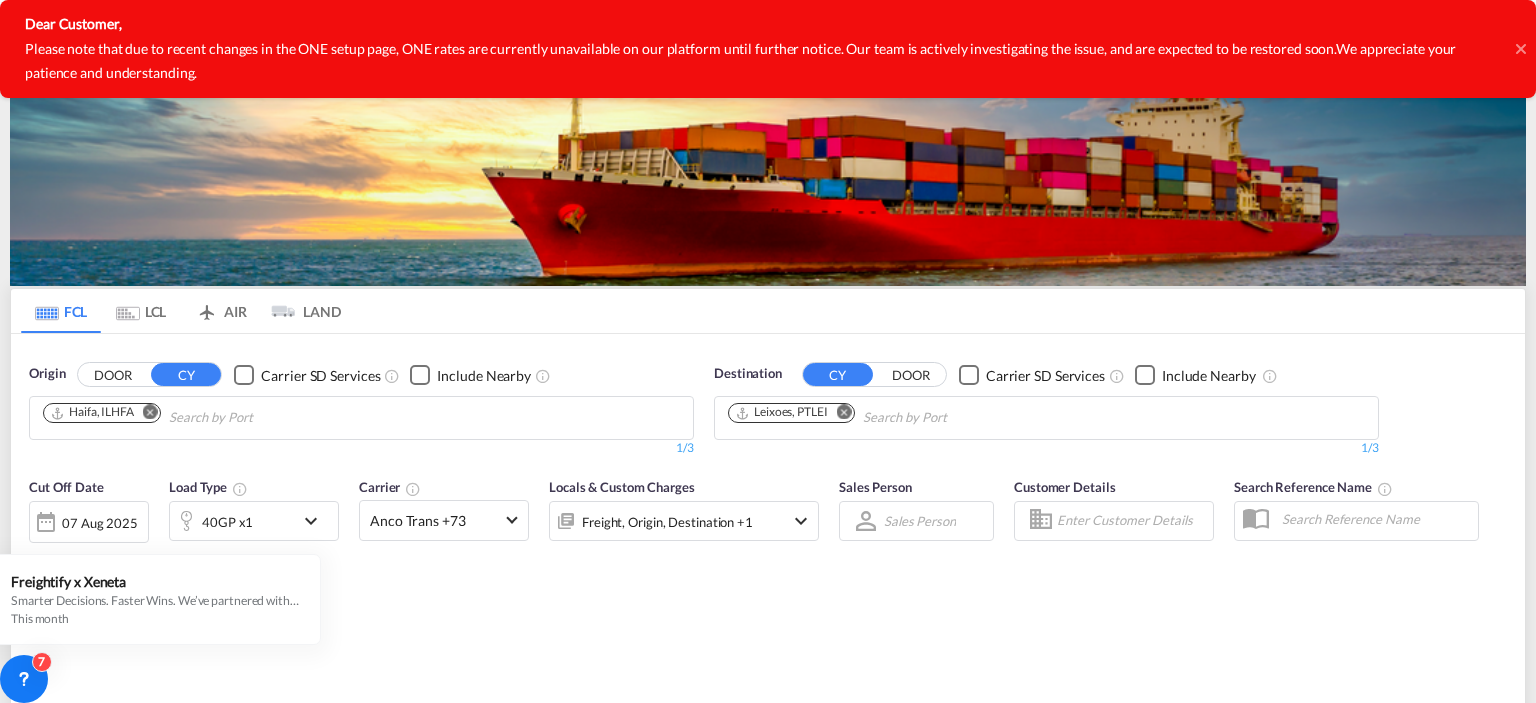 click on "Freight,  Origin,  Destination +1" at bounding box center [657, 521] 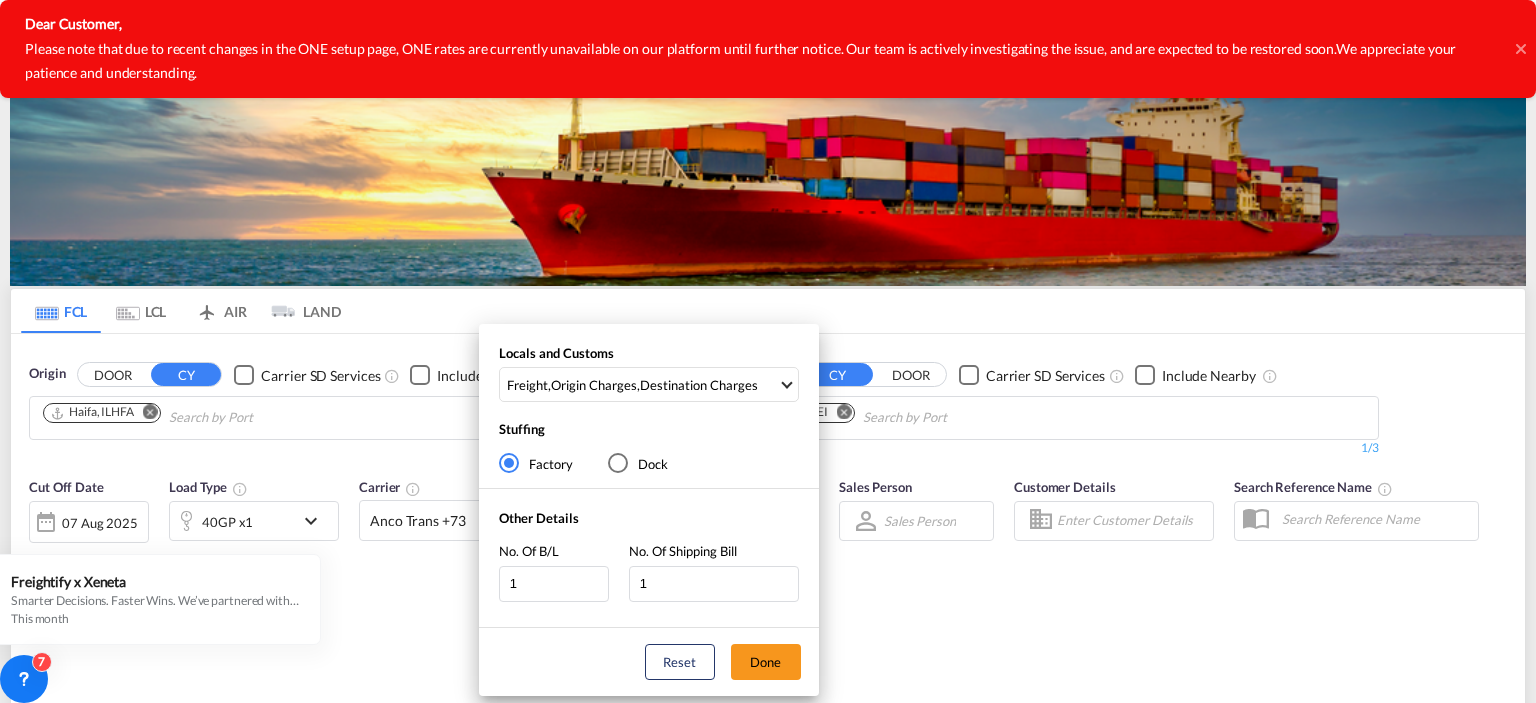 click on "Locals and Customs
Freight ,
Origin Charges ,
Destination Charges   Clear All Select All
Freight
Origin Charges
Origin Custom Charges
Destination Charges
Destination Custom Charges
Pickup Charges
Delivery Charges Done Stuffing Factory
Dock Other Details
No. Of B/L 1
No. Of Shipping Bill
1     Reset Done" at bounding box center (768, 351) 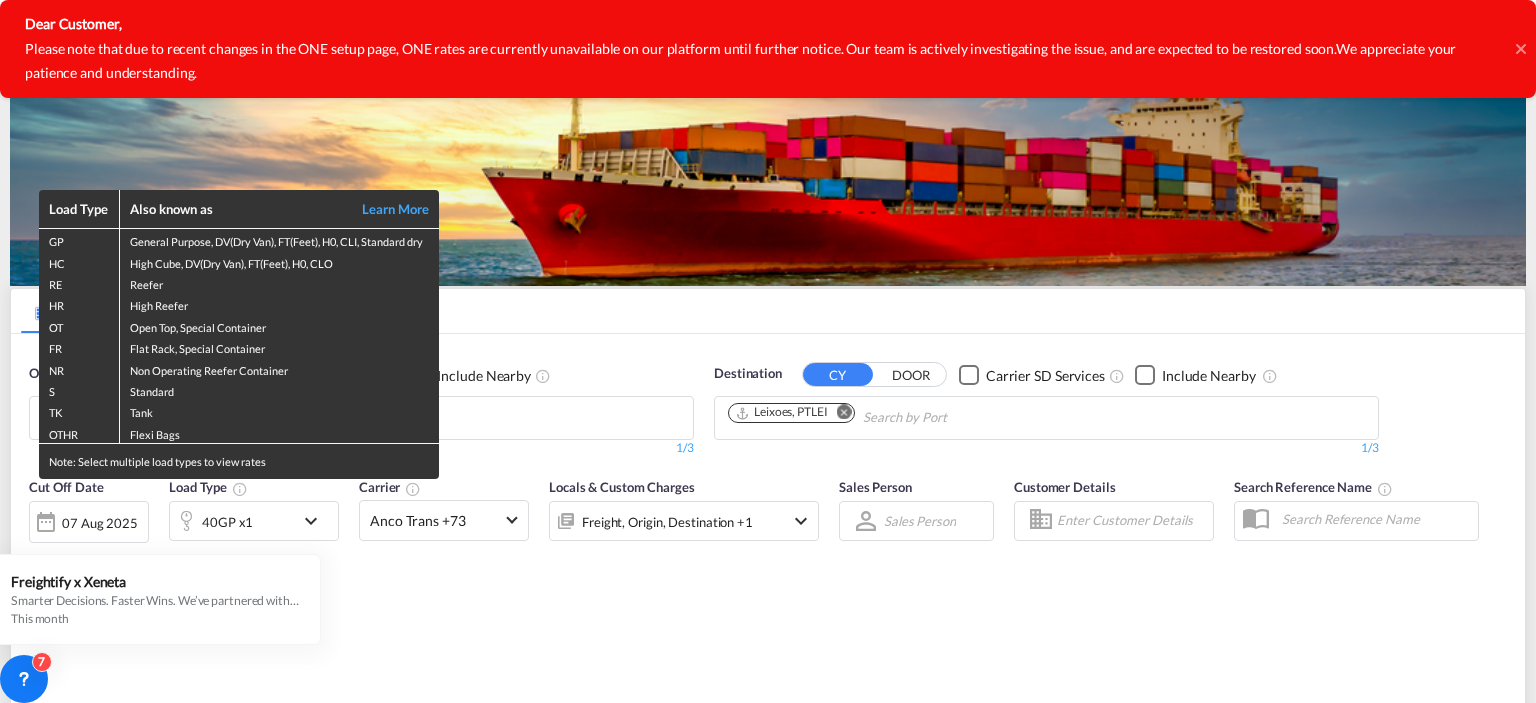 click on "Load Type Also known as Learn More GP
General Purpose, DV(Dry Van), FT(Feet), H0, CLI, Standard dry HC
High Cube, DV(Dry Van), FT(Feet), H0, CLO RE
Reefer HR
High Reefer OT
Open Top, Special Container FR
Flat Rack, Special Container NR
Non Operating Reefer Container S
Standard TK
Tank OTHR
Flexi Bags Note: Select multiple load types to view rates" at bounding box center (768, 351) 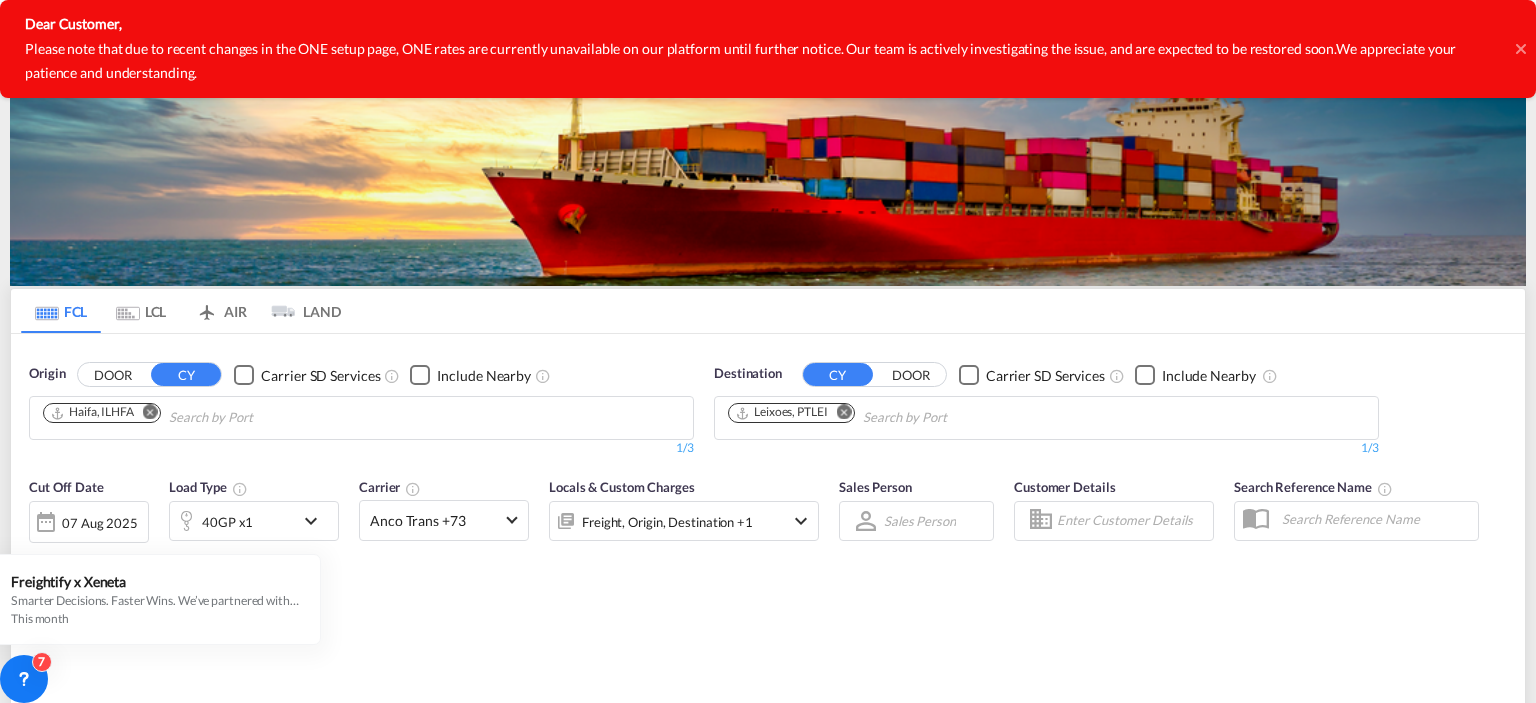 click on "40GP x1" at bounding box center [254, 521] 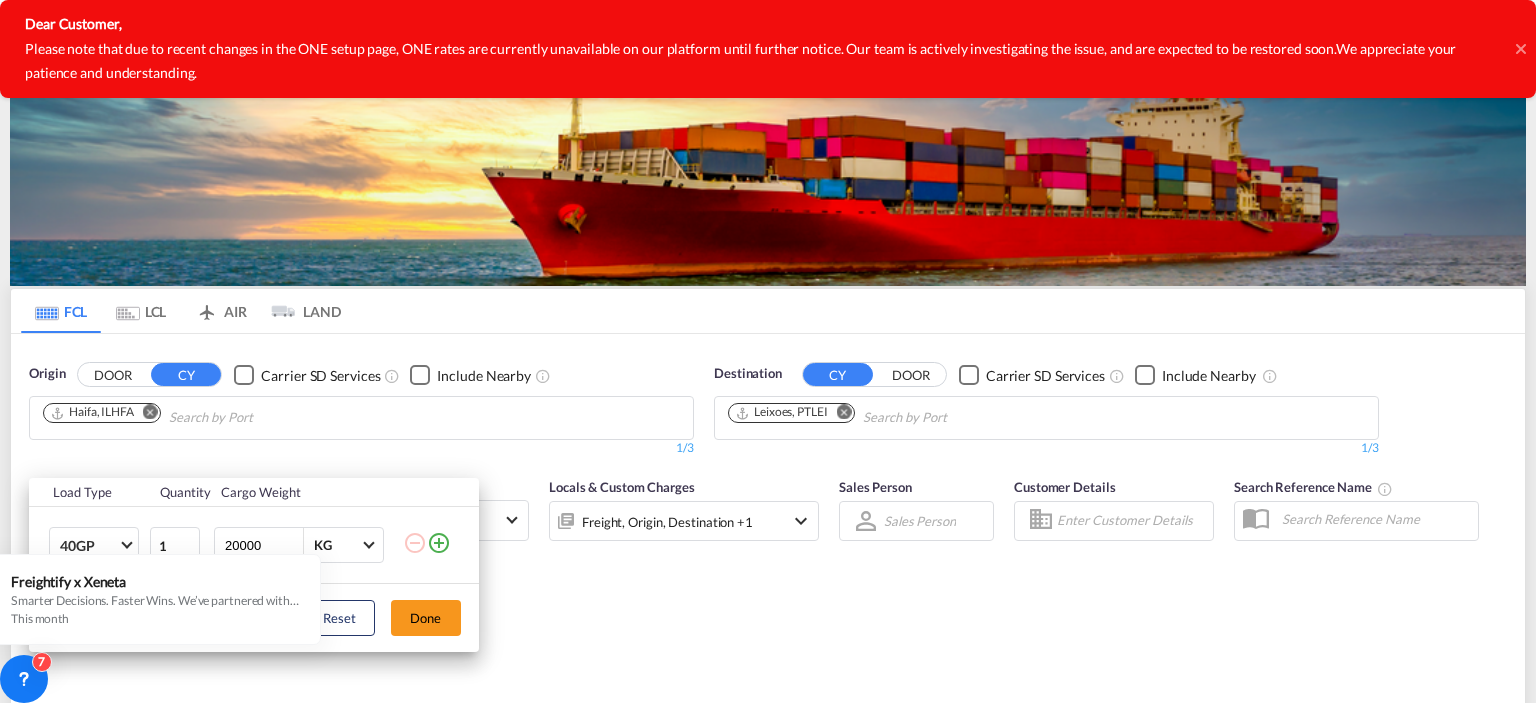click at bounding box center (439, 543) 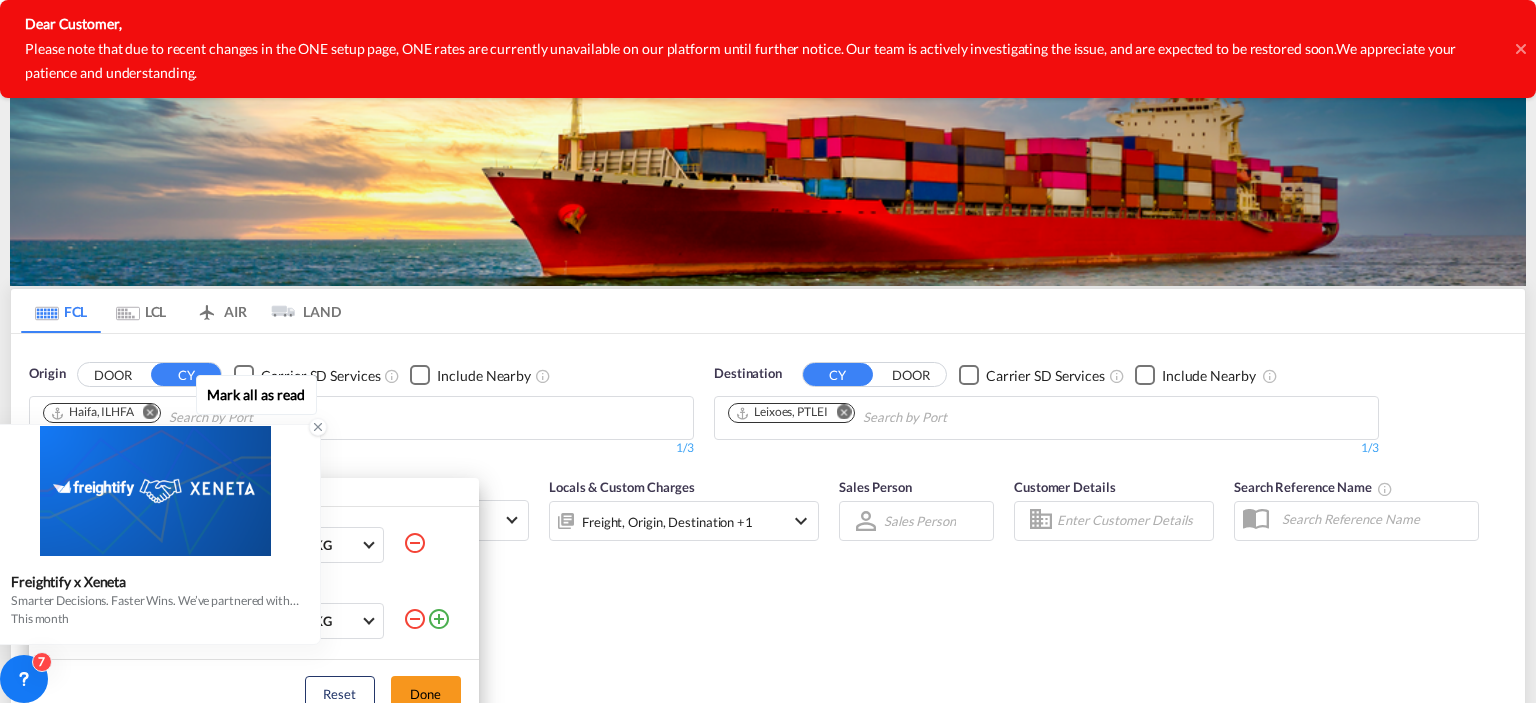 click 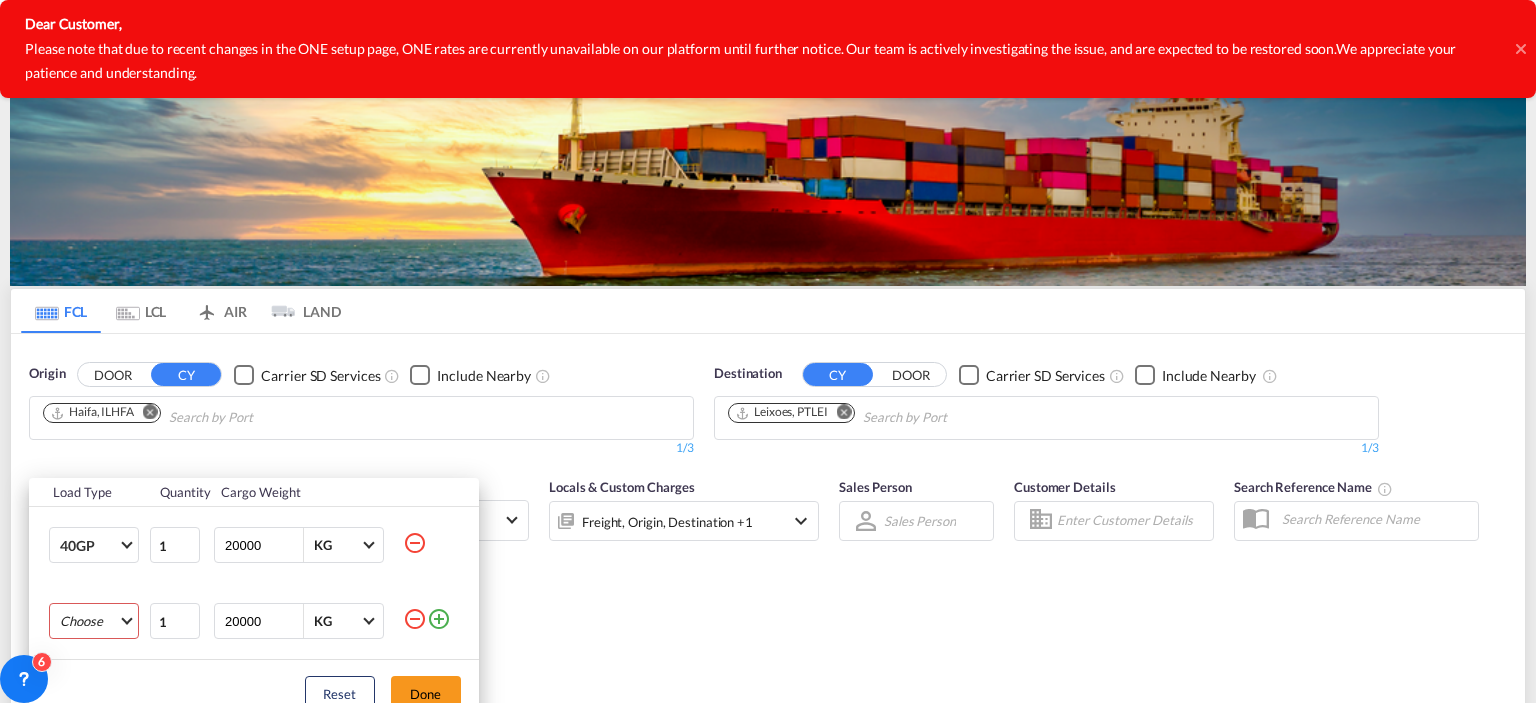 click on "Choose
20GP
40GP
40HC
45HC
20RE
40RE
40HR
20OT
40OT
20FR
40FR
40NR
20NR
45S
20TK
40TK
OTHR
53HC
20HC
20FX" at bounding box center (94, 621) 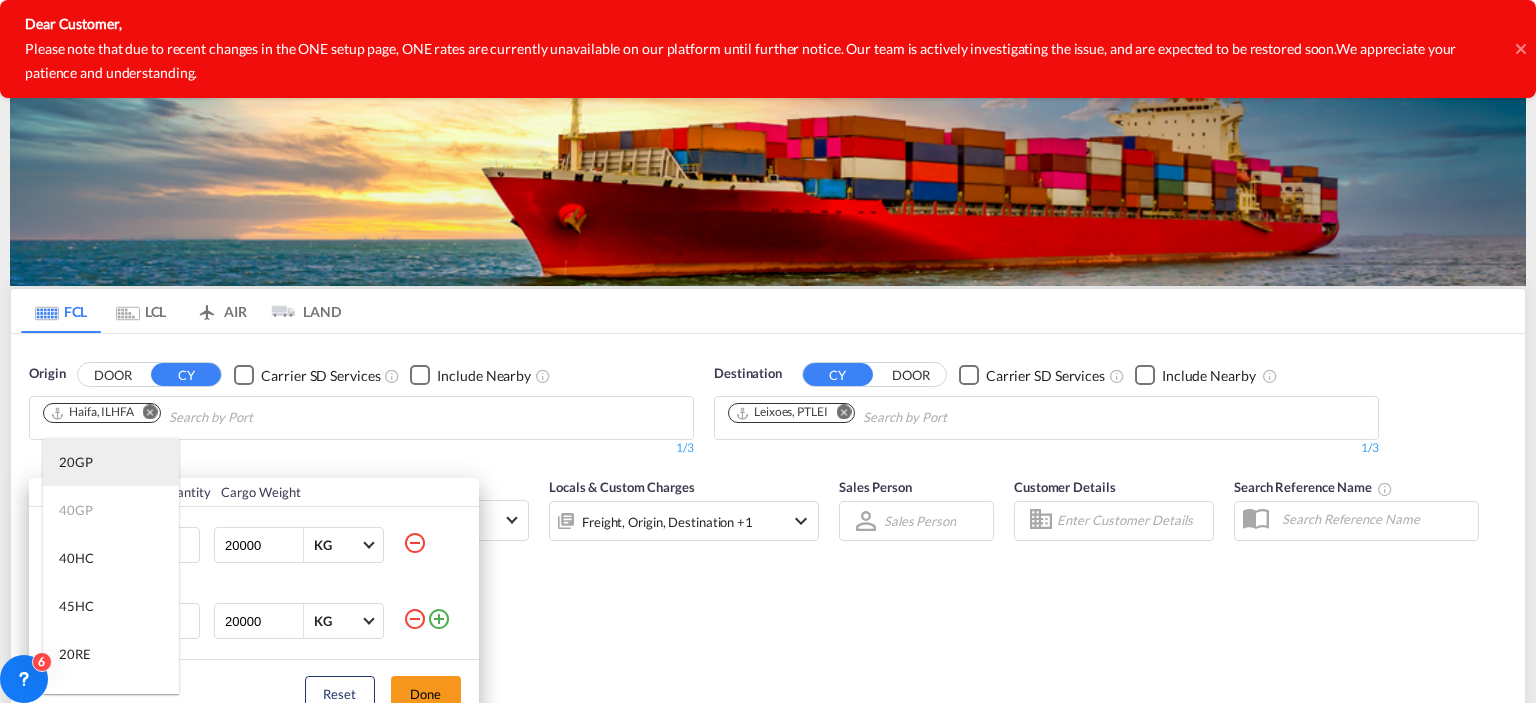 click on "20GP" at bounding box center (111, 462) 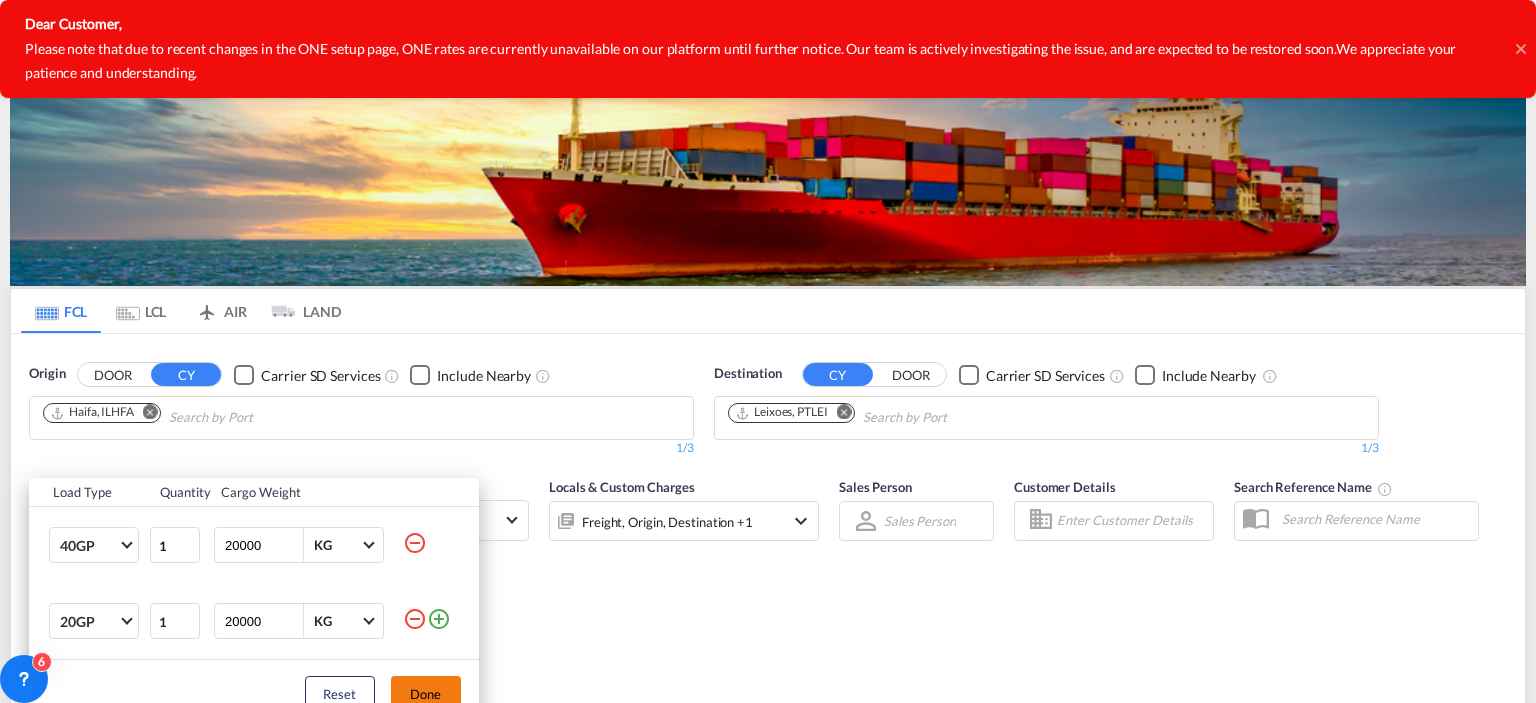 click on "Done" at bounding box center (426, 694) 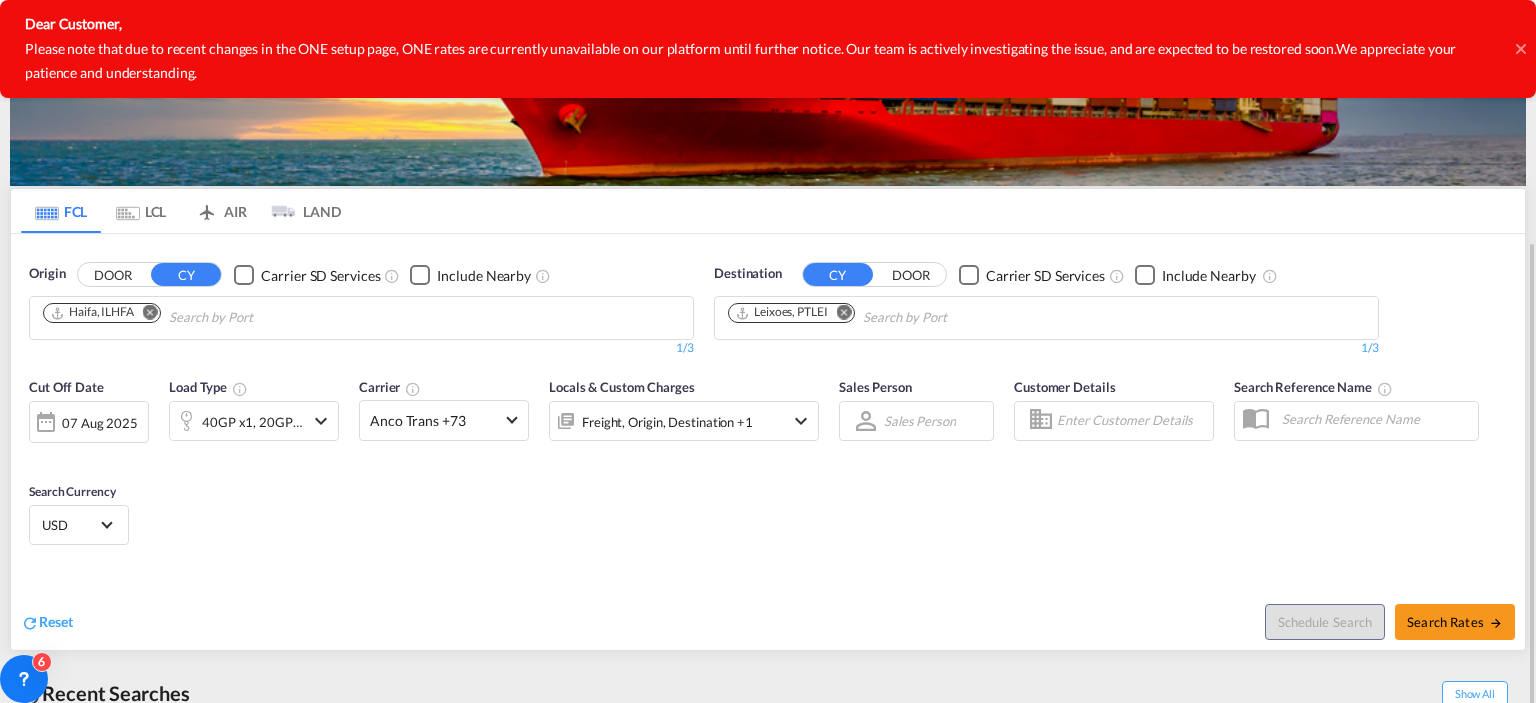 scroll, scrollTop: 200, scrollLeft: 0, axis: vertical 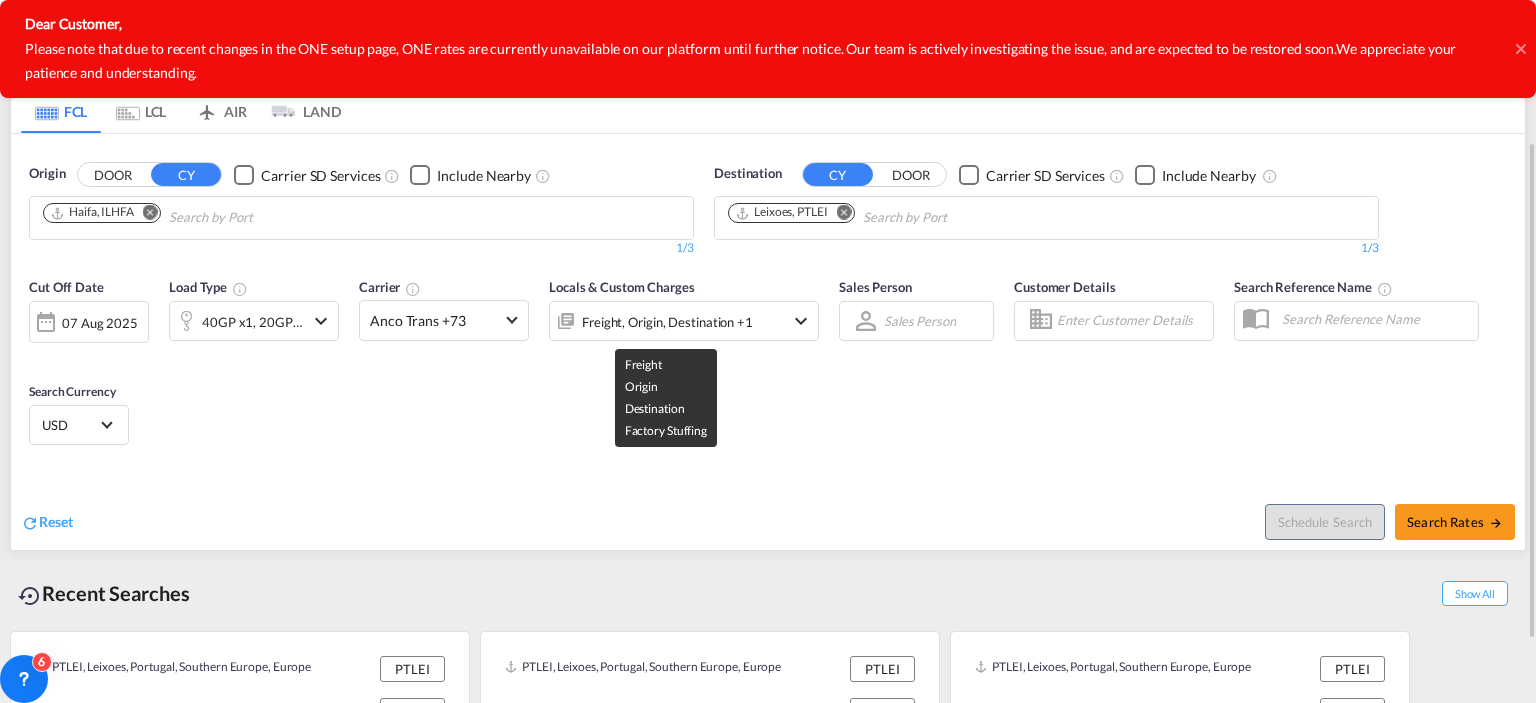 click on "Freight,  Origin,  Destination +1" at bounding box center [667, 322] 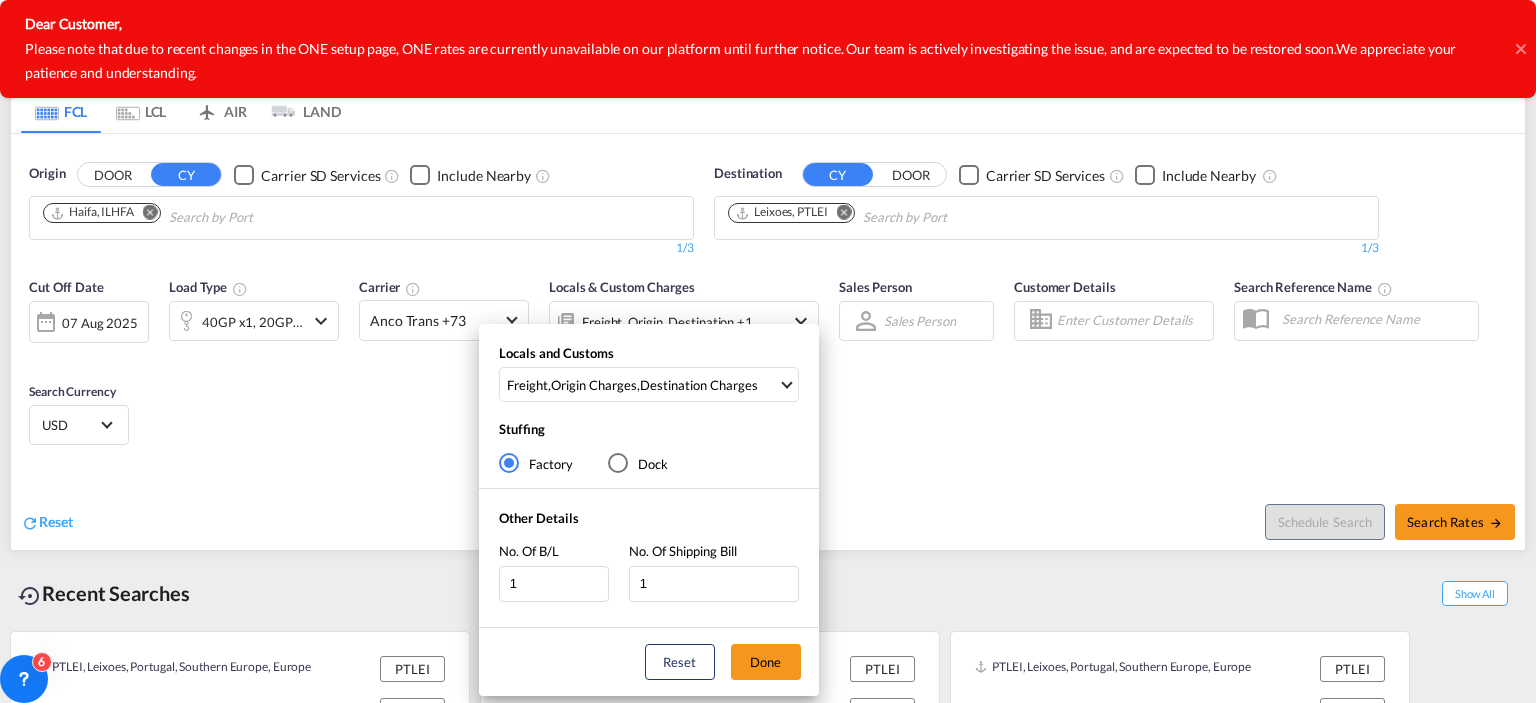 click on "Locals and Customs
Freight ,
Origin Charges ,
Destination Charges   Clear All Select All
Freight
Origin Charges
Origin Custom Charges
Destination Charges
Destination Custom Charges
Pickup Charges
Delivery Charges Done Stuffing Factory
Dock Other Details
No. Of B/L 1
No. Of Shipping Bill
1     Reset Done" at bounding box center (768, 351) 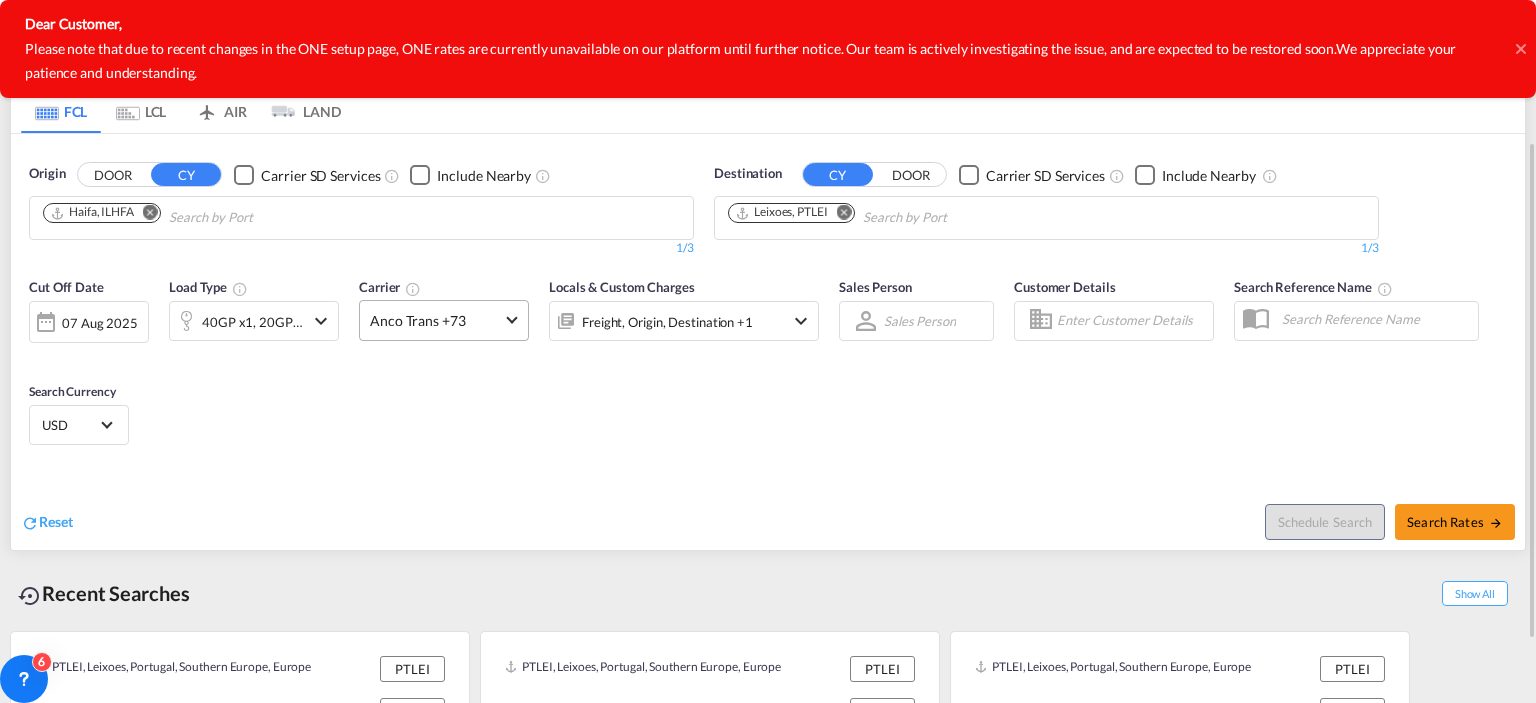 click at bounding box center (511, 318) 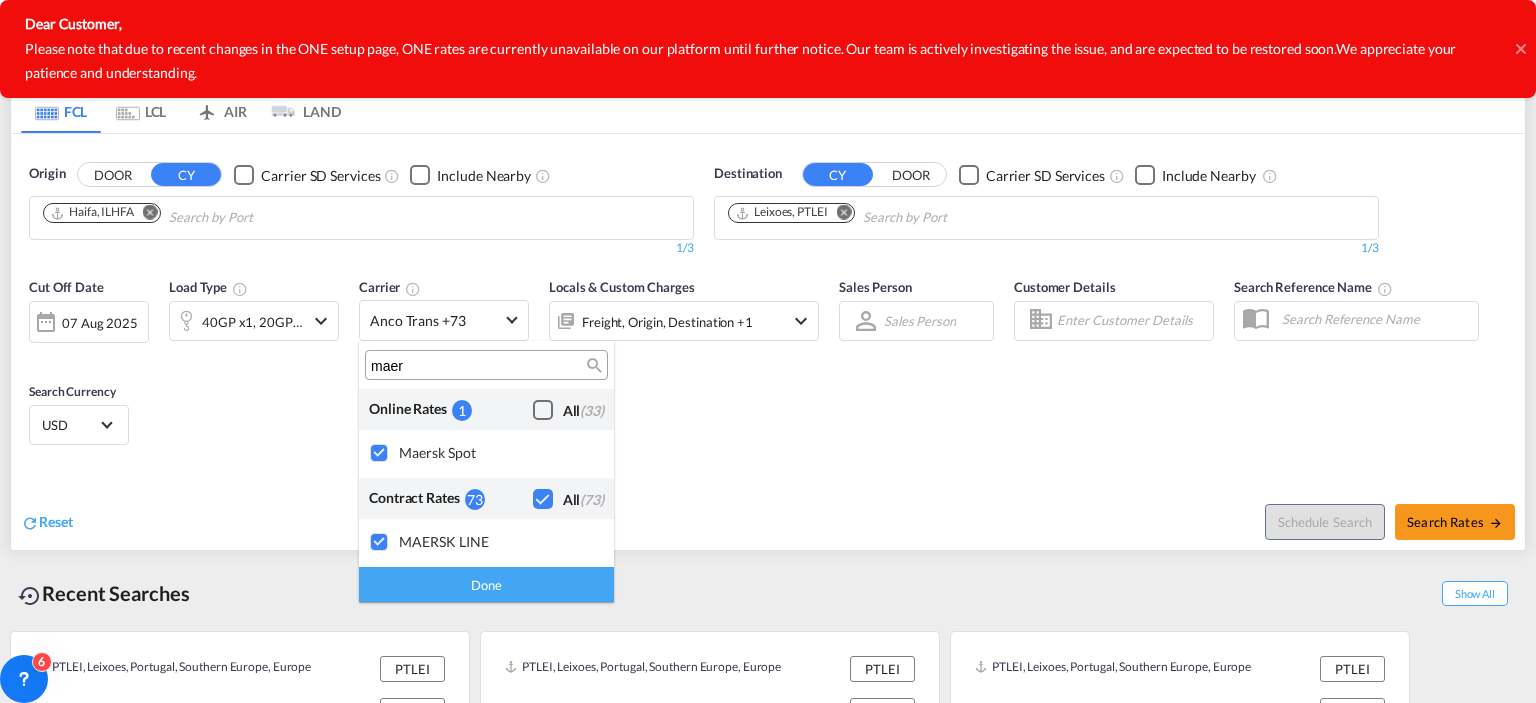 click at bounding box center [543, 410] 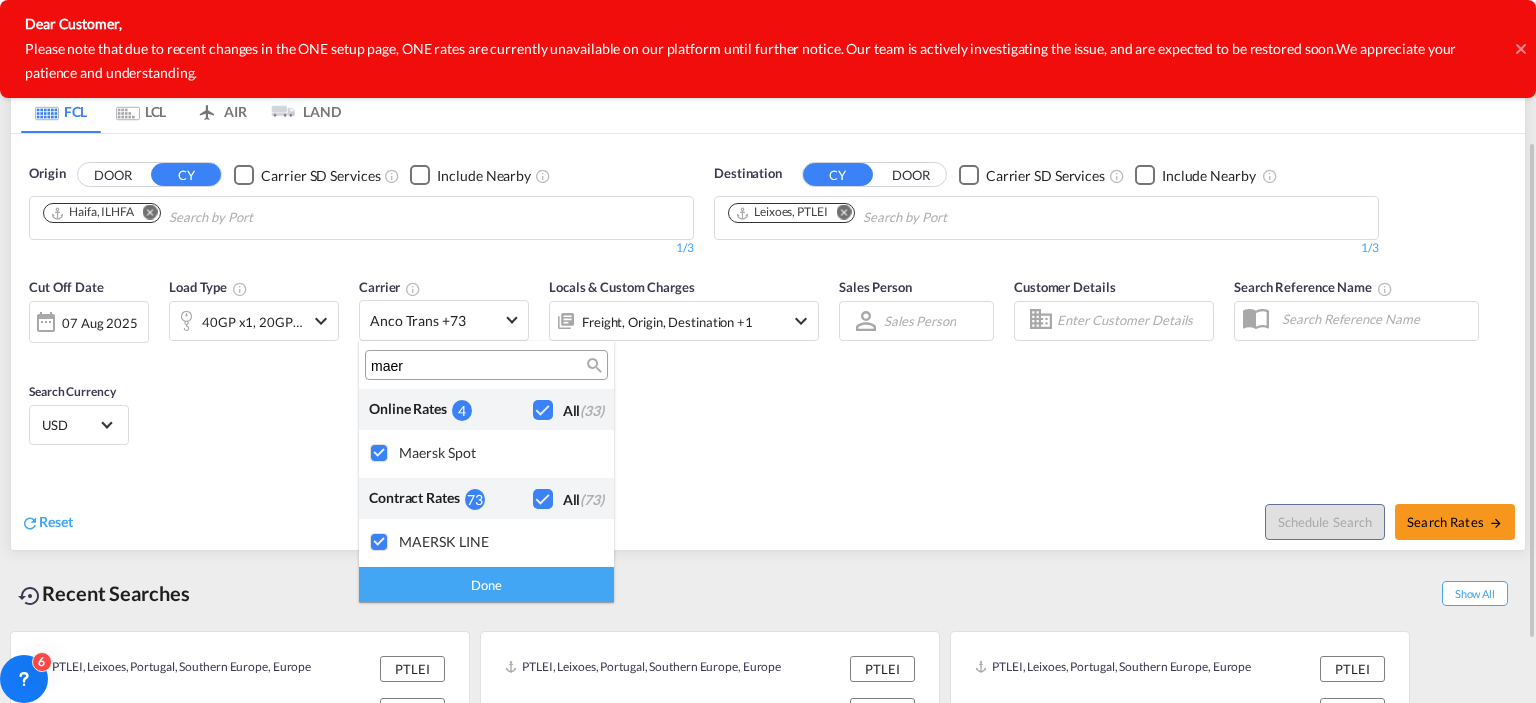 click on "Done" at bounding box center (486, 584) 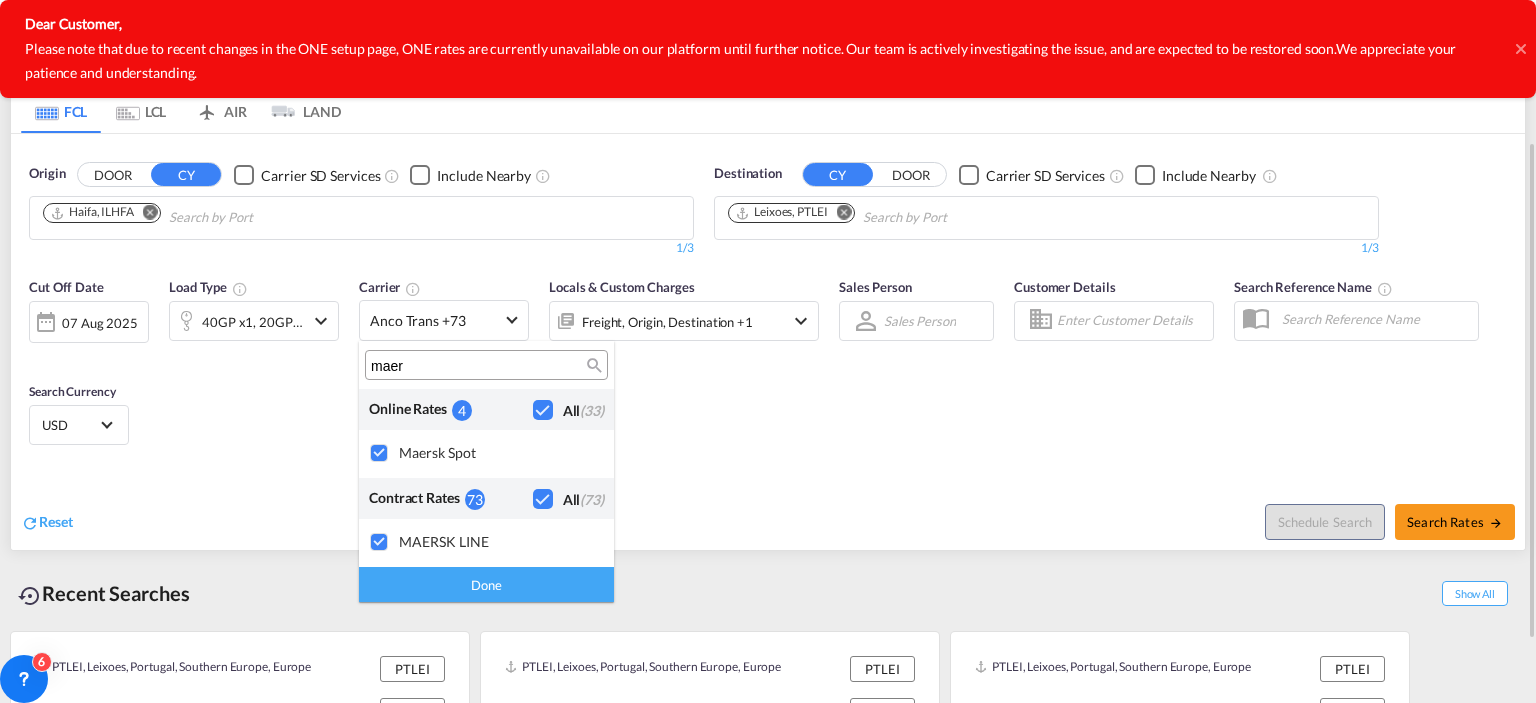 type 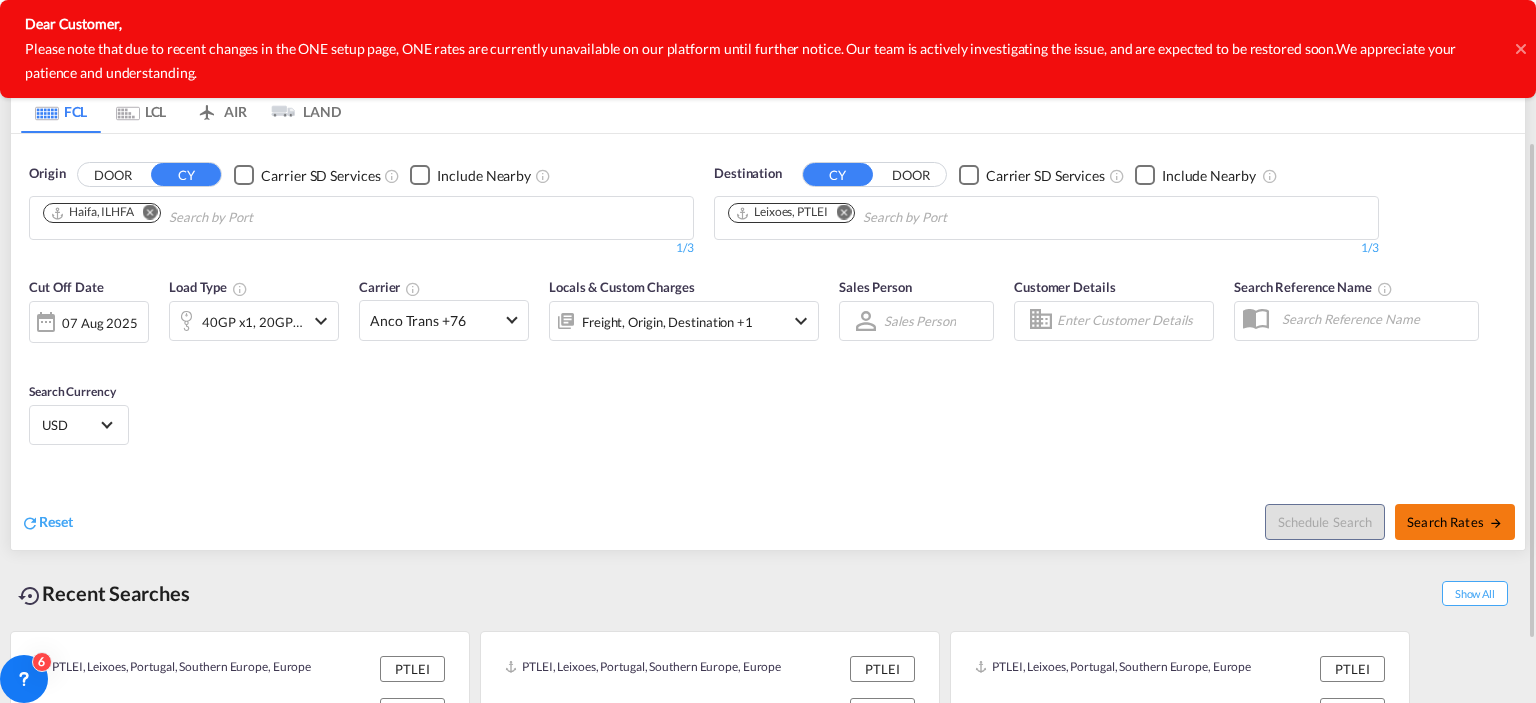 click on "Search Rates" at bounding box center [1455, 522] 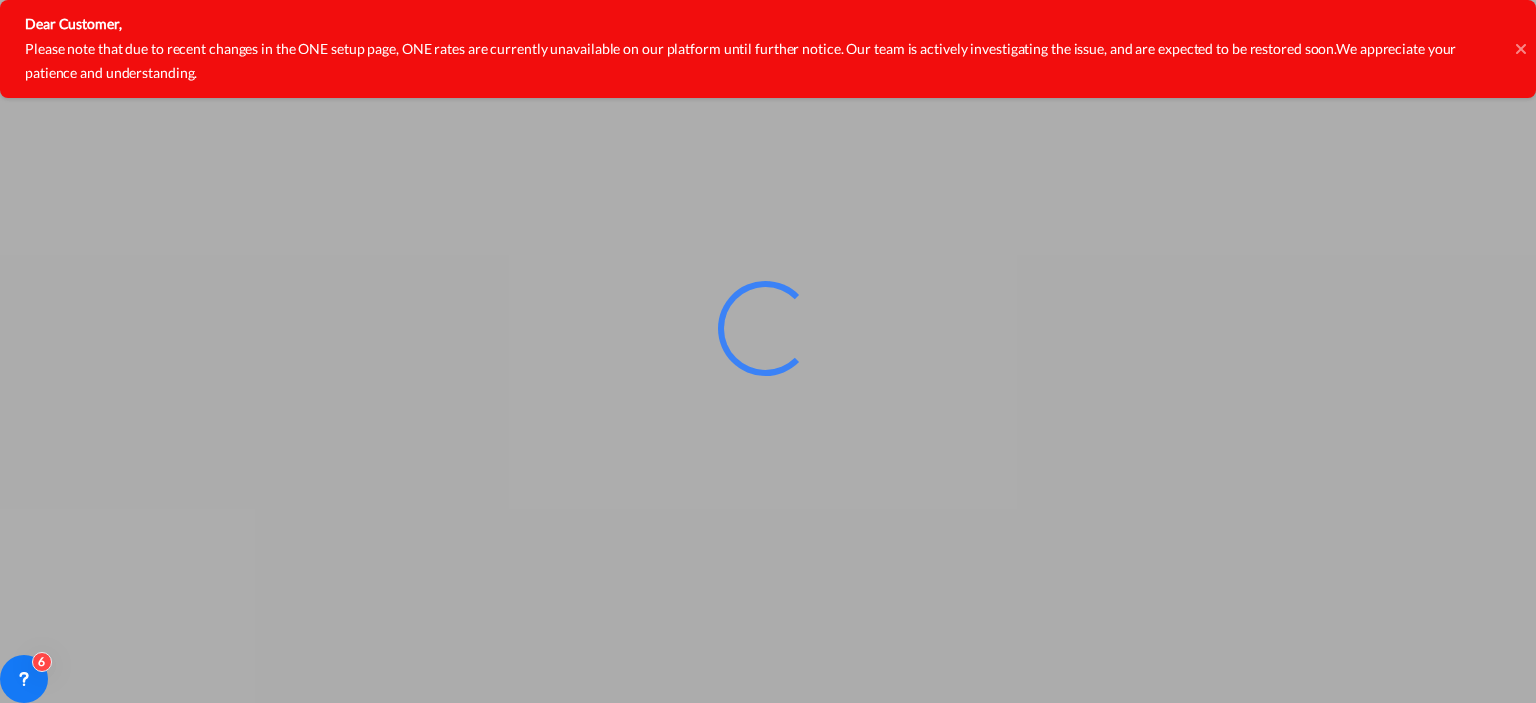 scroll, scrollTop: 0, scrollLeft: 0, axis: both 